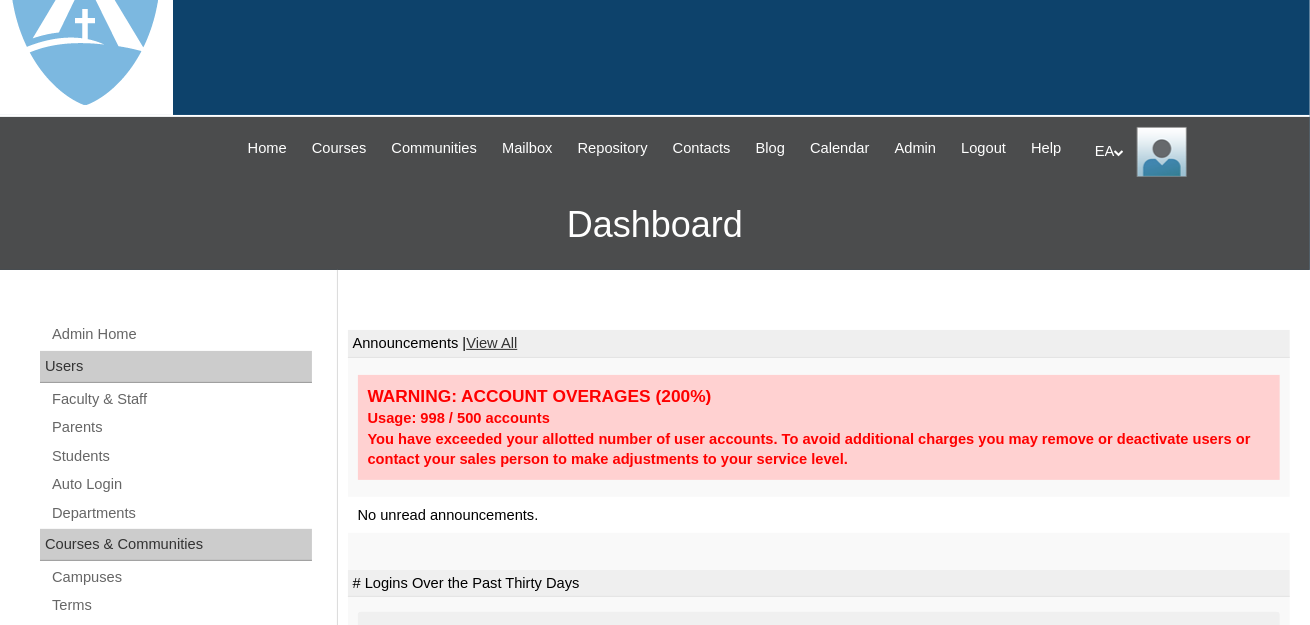 scroll, scrollTop: 100, scrollLeft: 0, axis: vertical 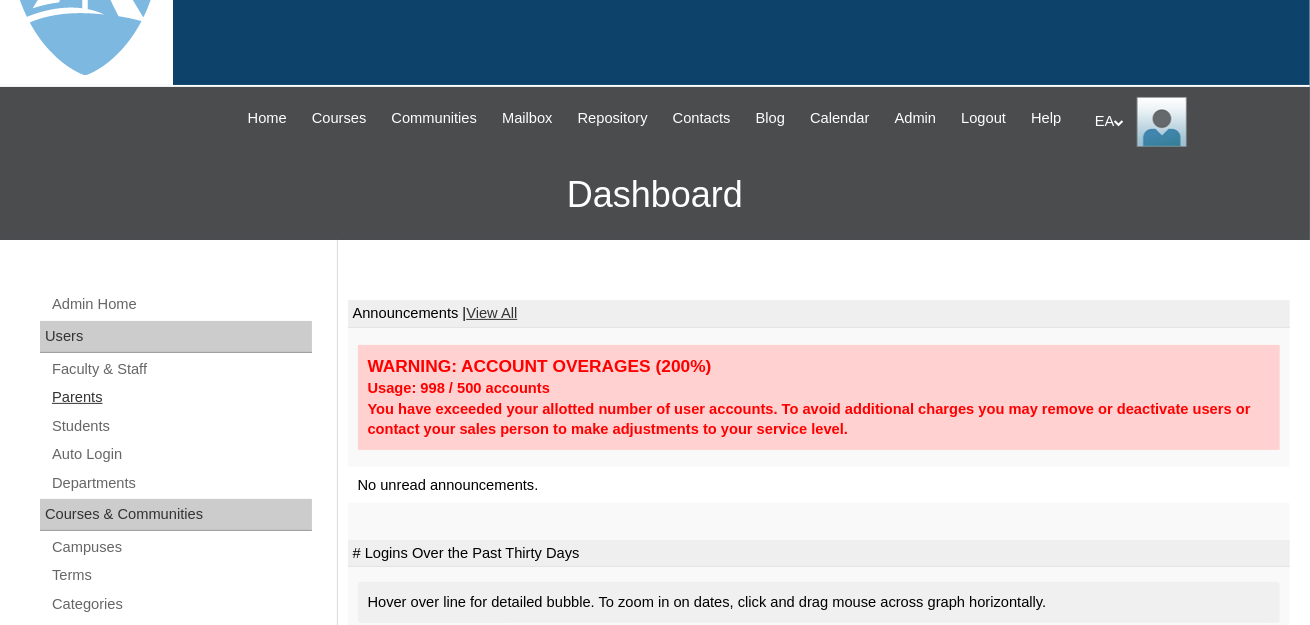 click on "Parents" at bounding box center [181, 397] 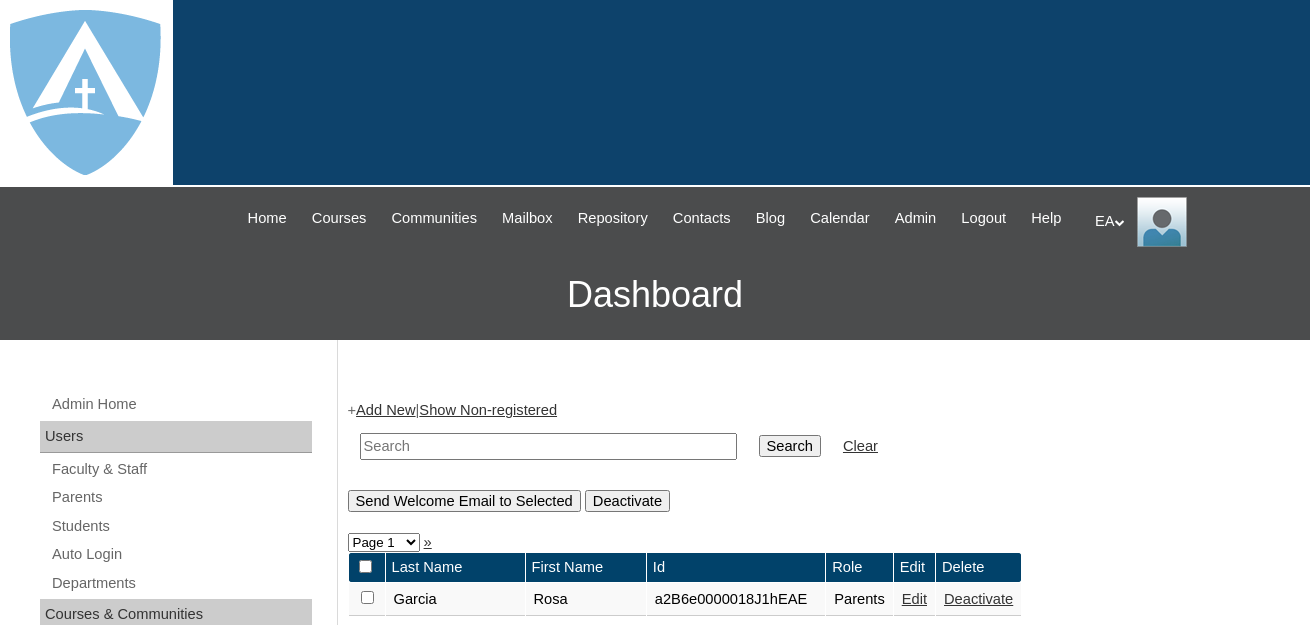 scroll, scrollTop: 0, scrollLeft: 0, axis: both 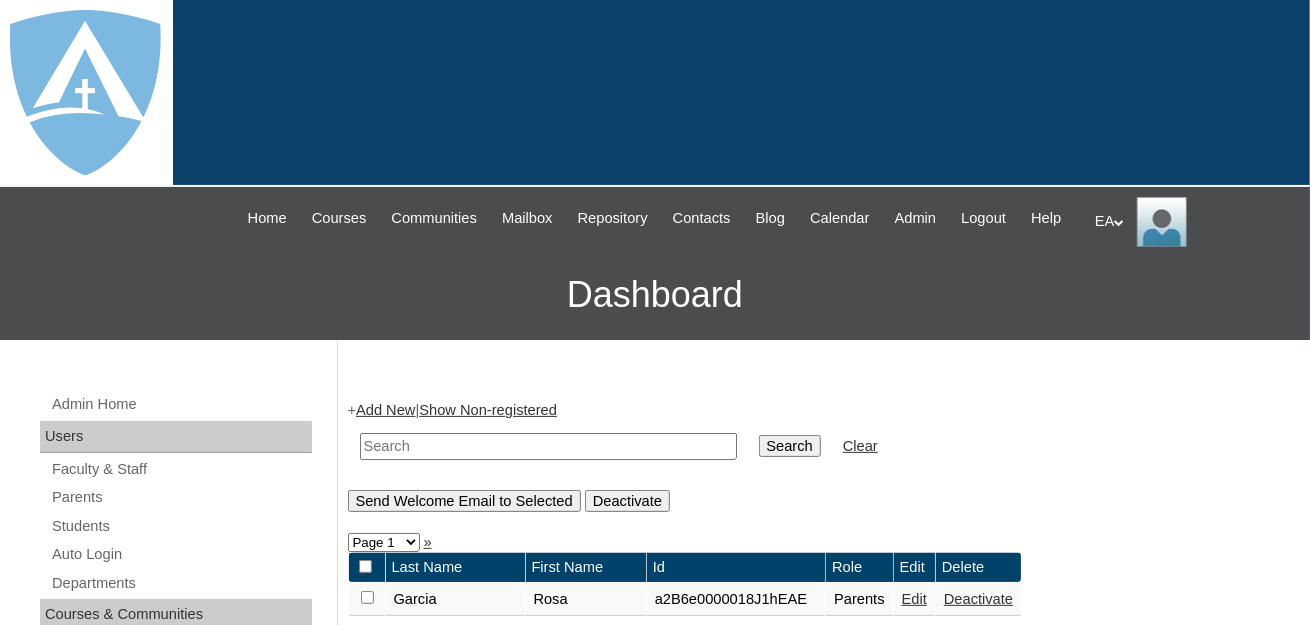 click at bounding box center (548, 446) 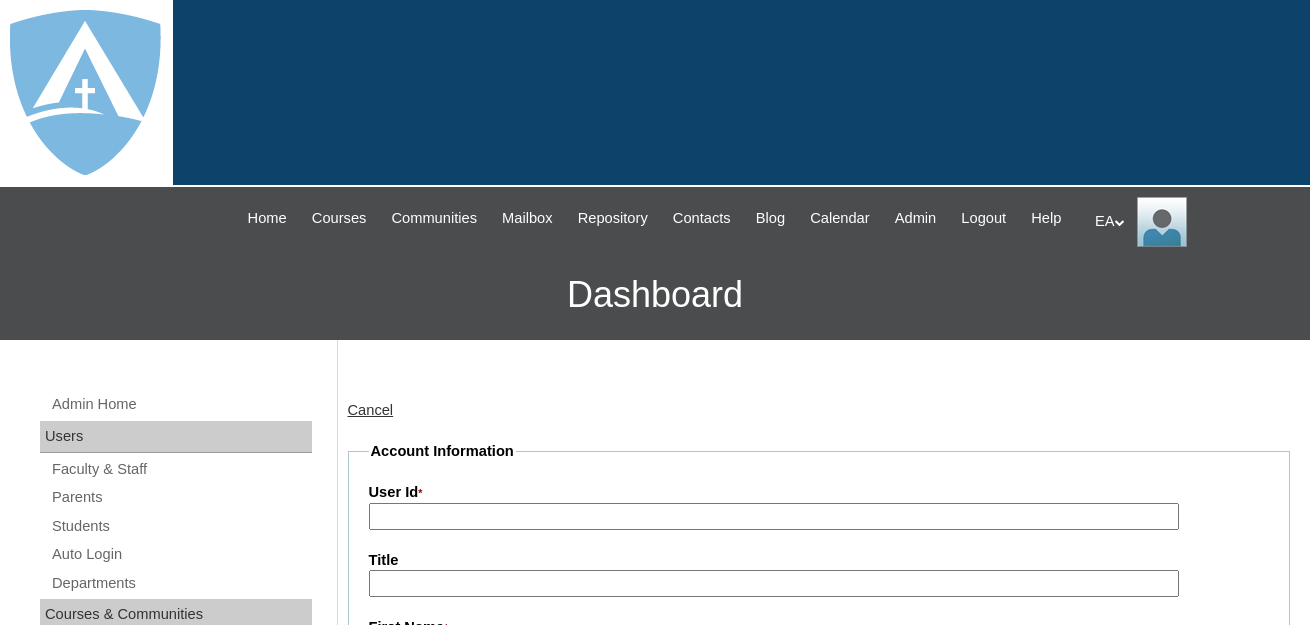 scroll, scrollTop: 0, scrollLeft: 0, axis: both 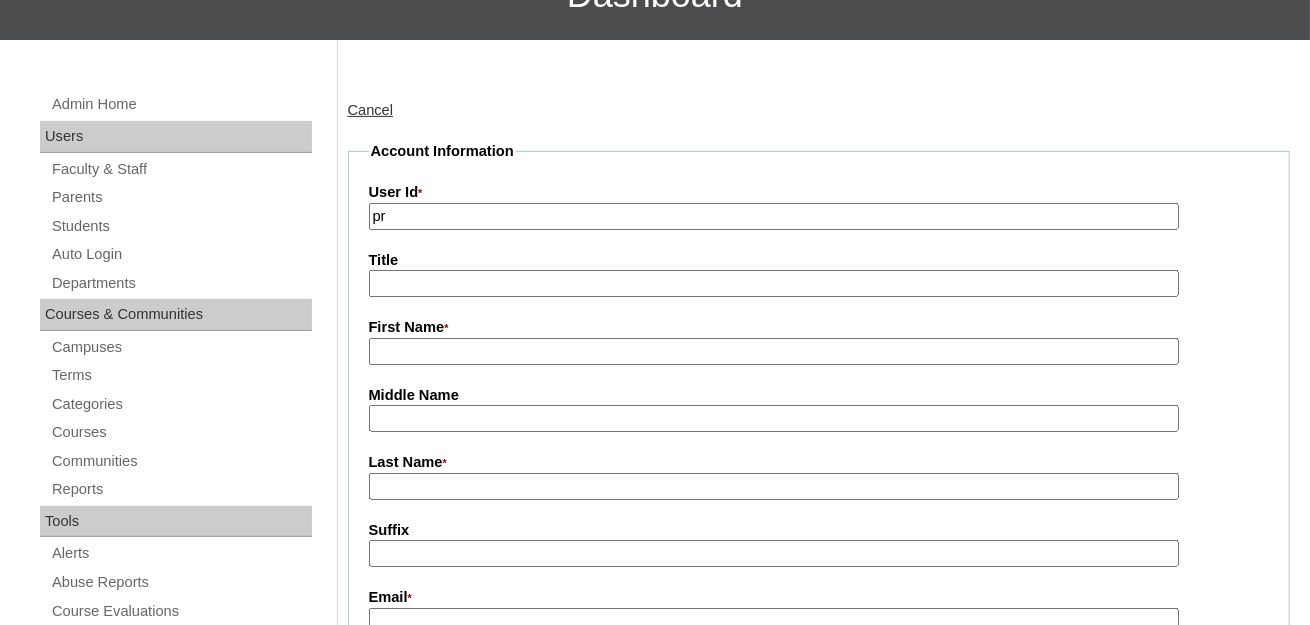 type on "p" 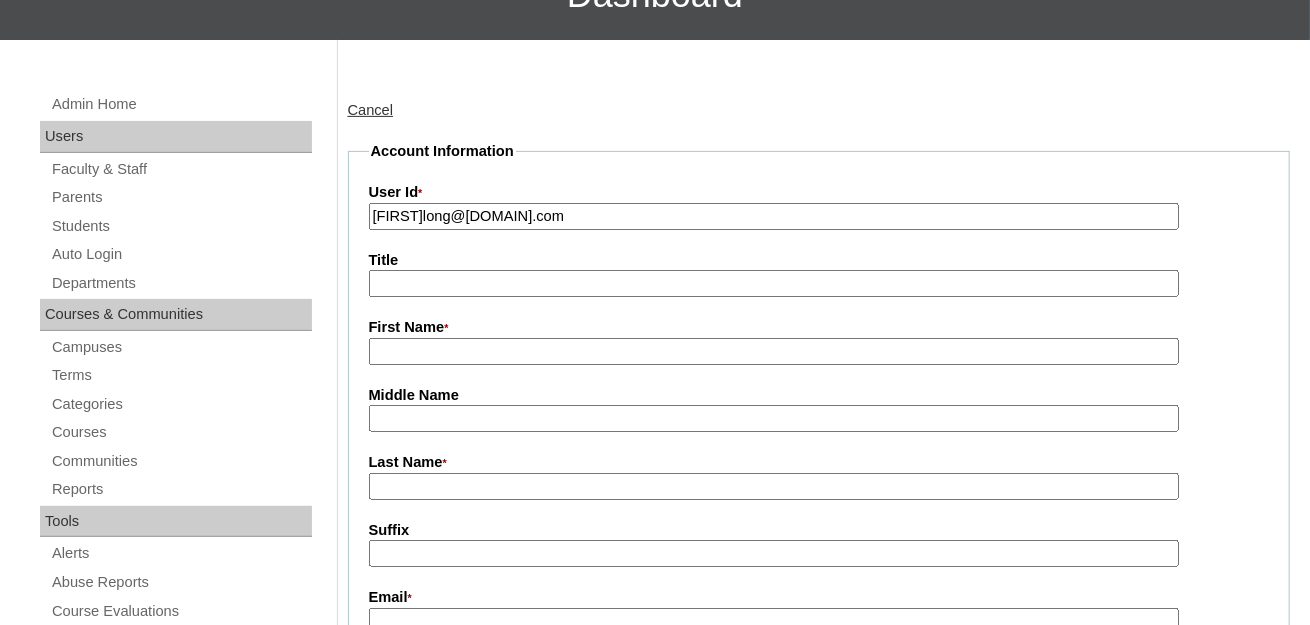 type on "hayleeslong@gmail.com" 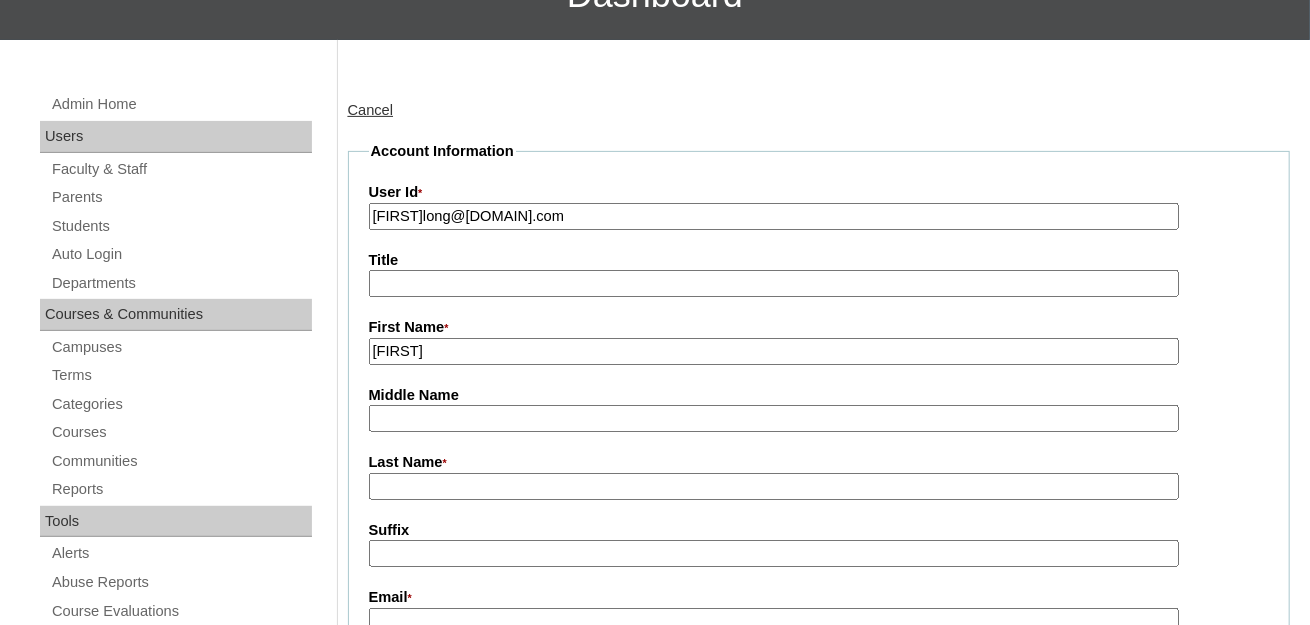 type on "[FIRST]" 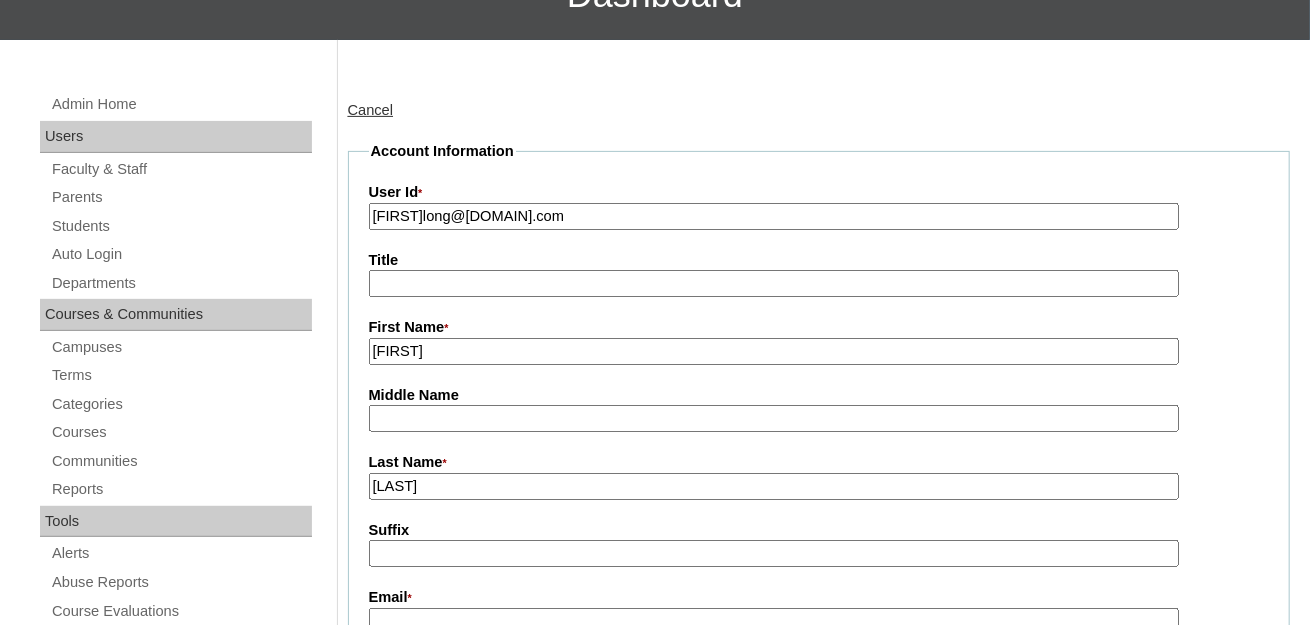 scroll, scrollTop: 499, scrollLeft: 0, axis: vertical 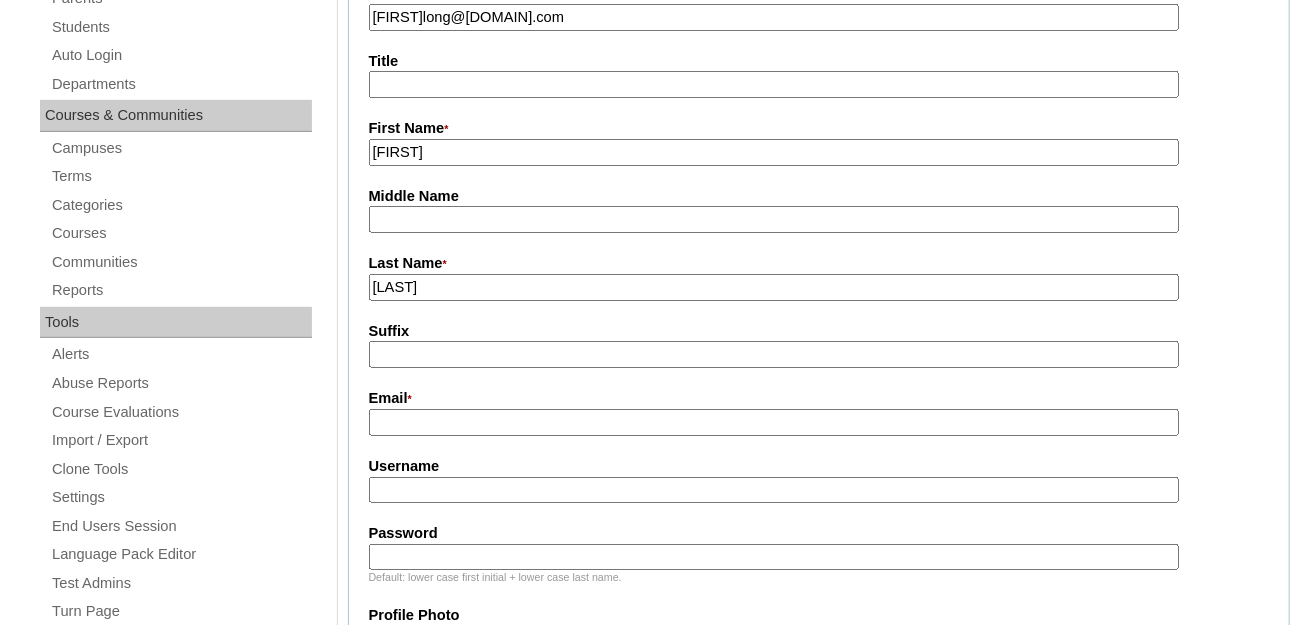 type on "Long" 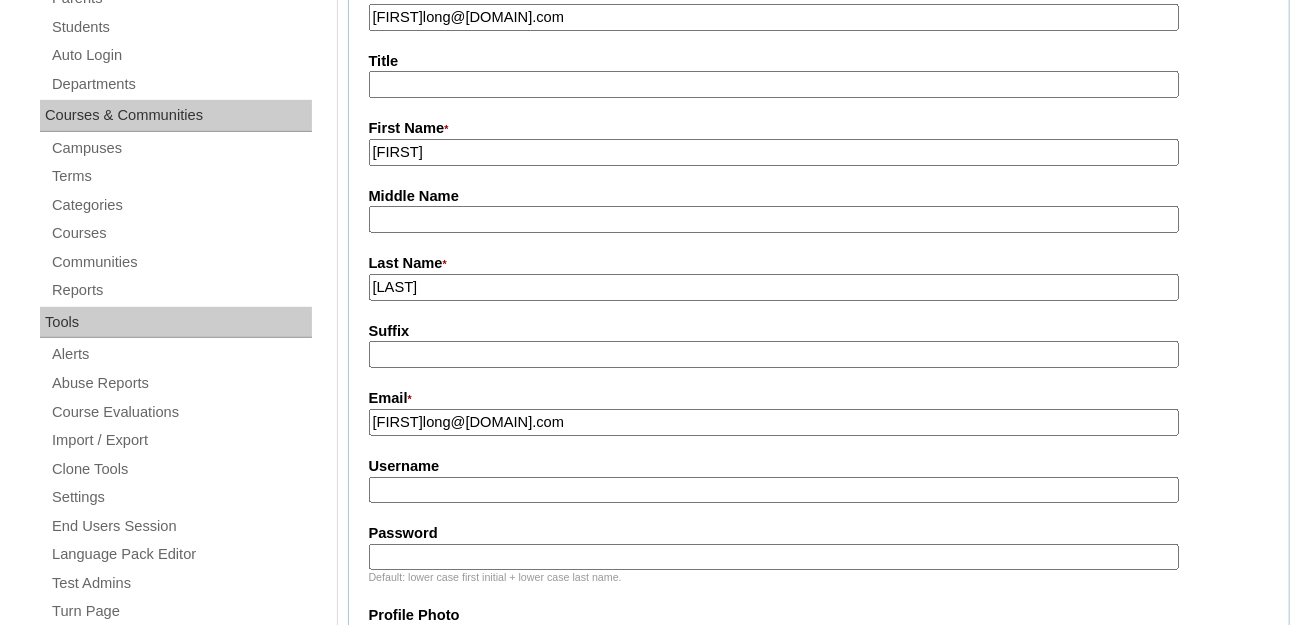 type on "hayleeslong@gmail.com" 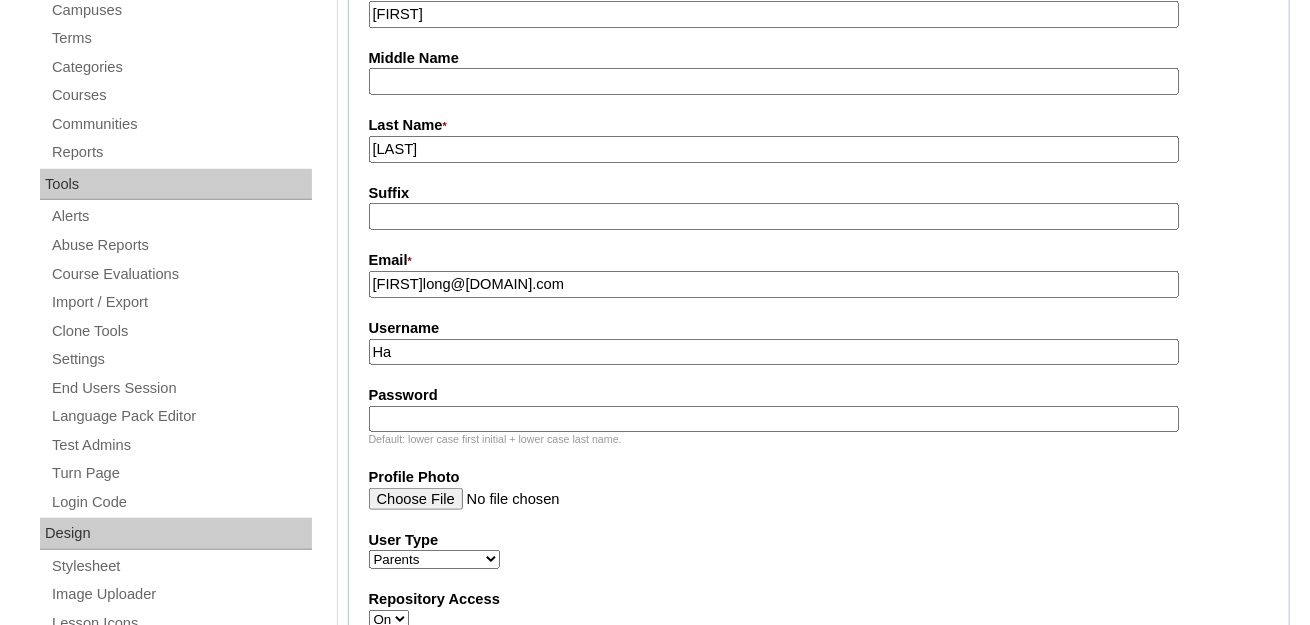 type on "H" 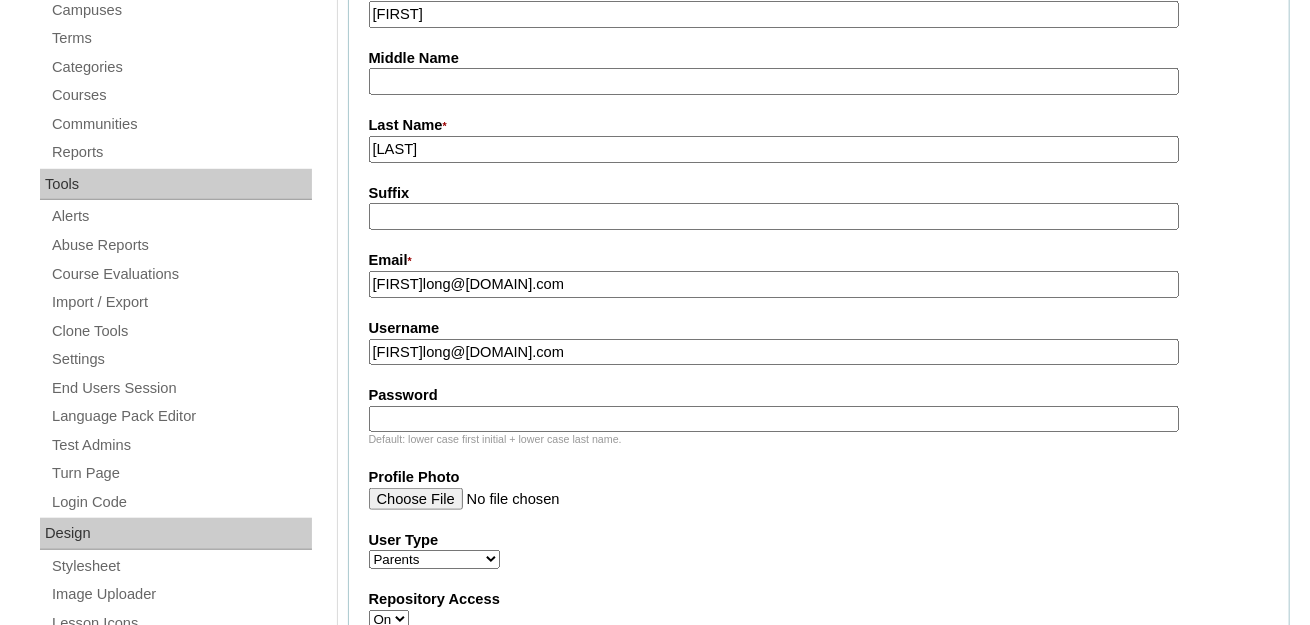 type on "hayleeslong@gmail.com" 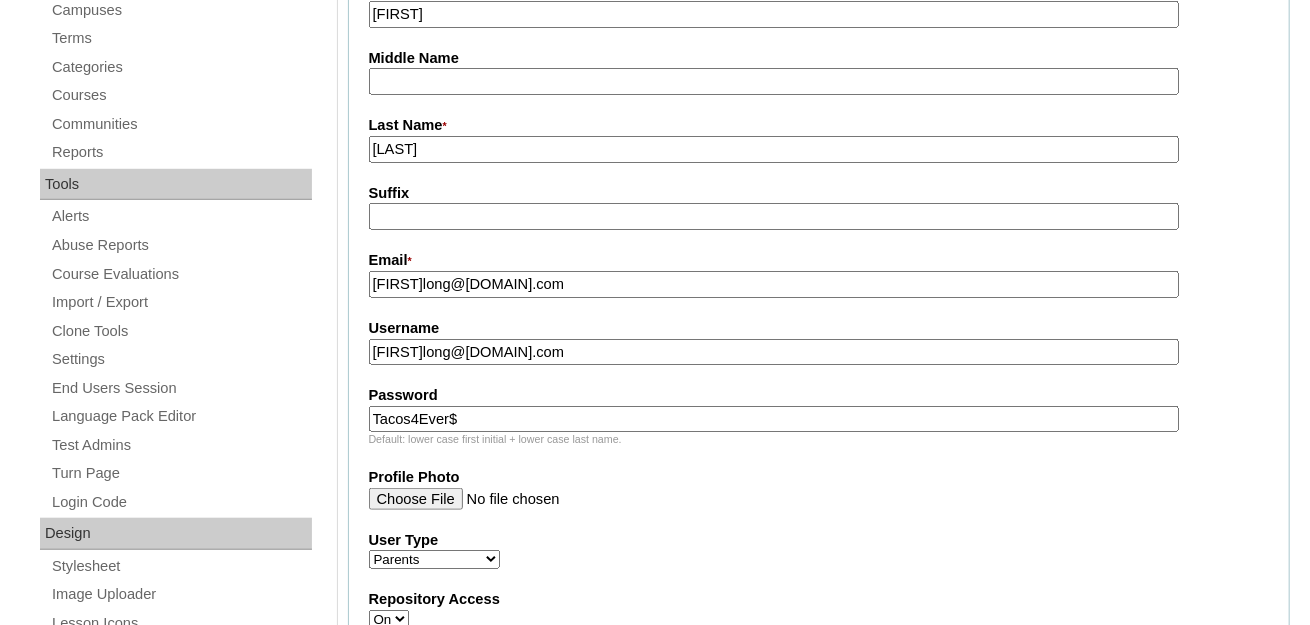 type on "Tacos4Ever$" 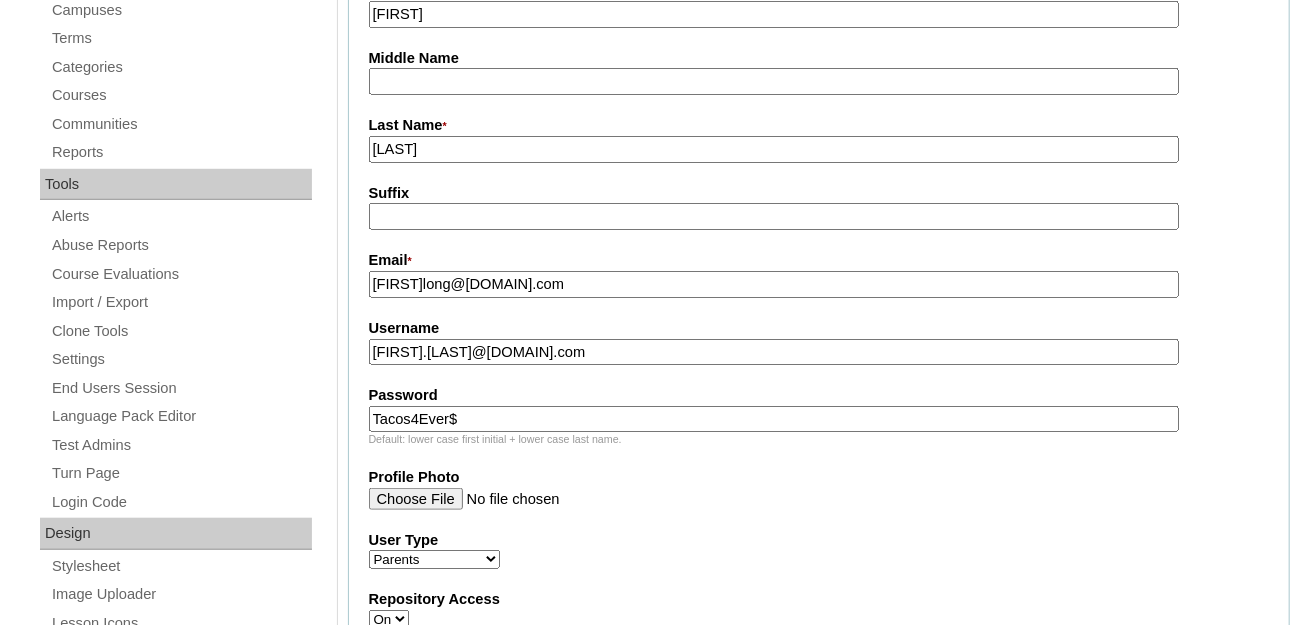 drag, startPoint x: 614, startPoint y: 364, endPoint x: 405, endPoint y: 358, distance: 209.0861 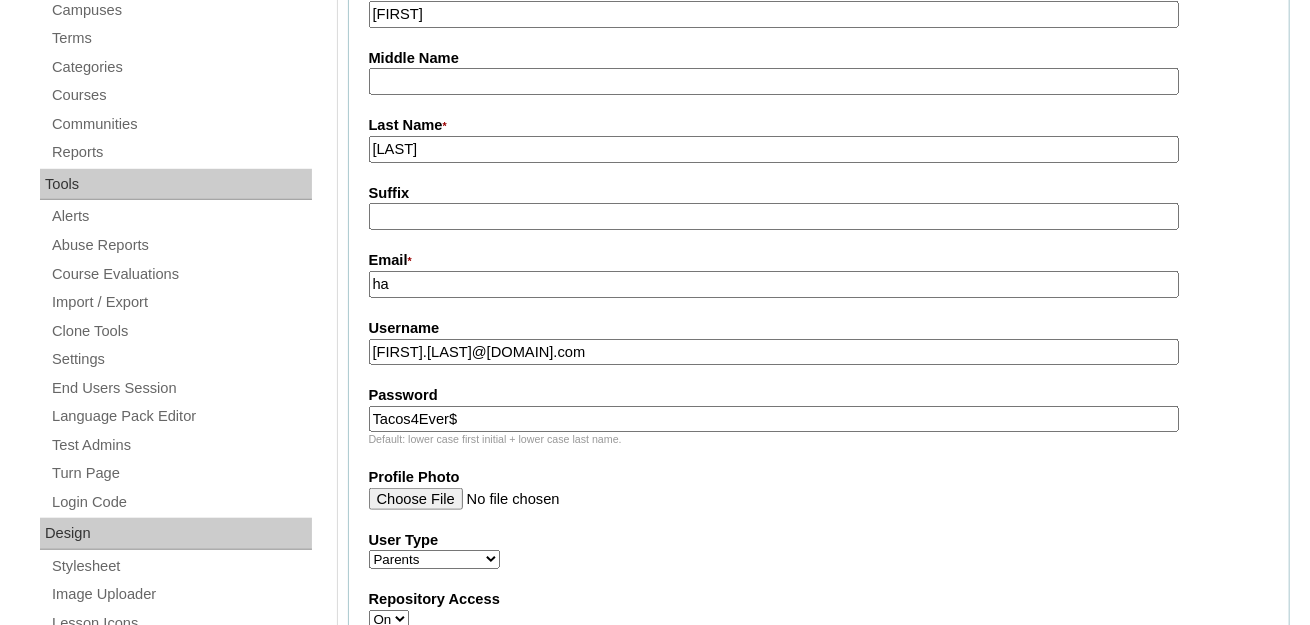 type on "h" 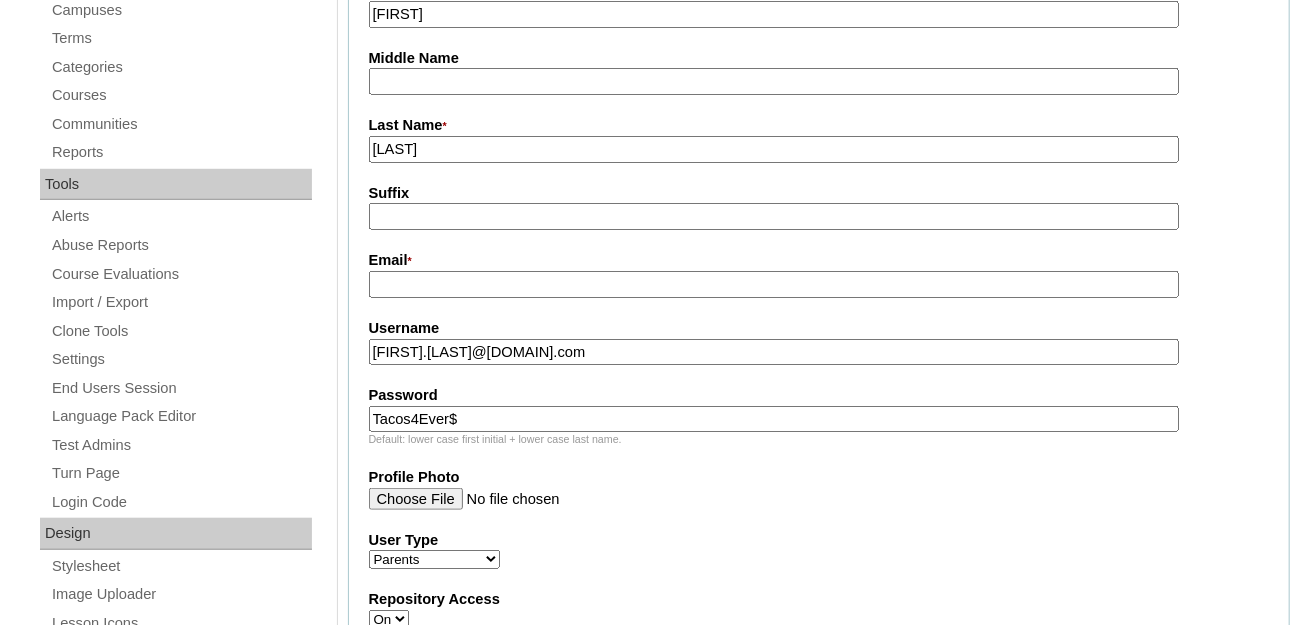 paste on "h.long@enlightiumacademy.com" 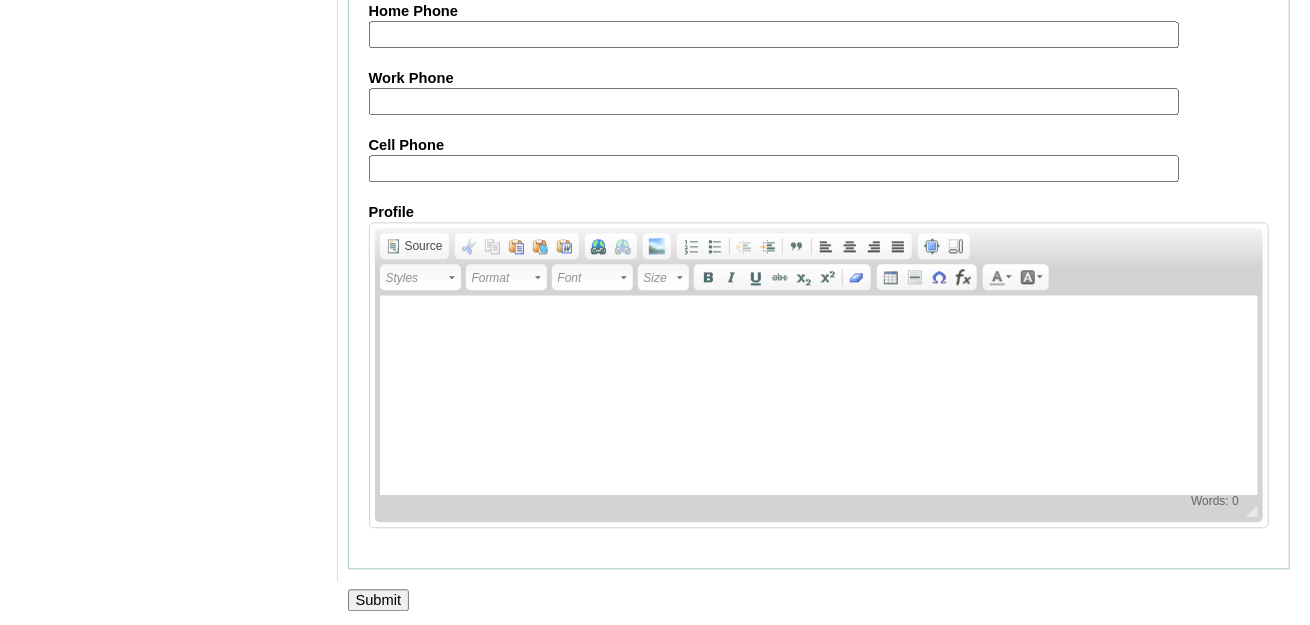 scroll, scrollTop: 2176, scrollLeft: 0, axis: vertical 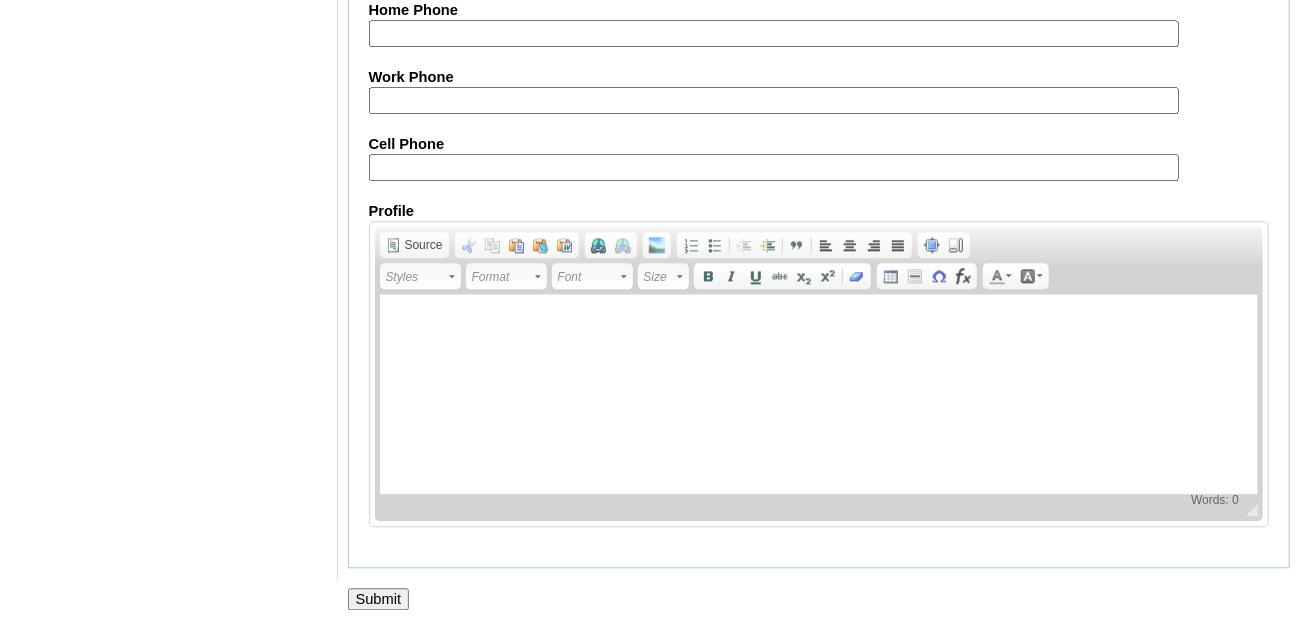type on "h.long@enlightiumacademy.com" 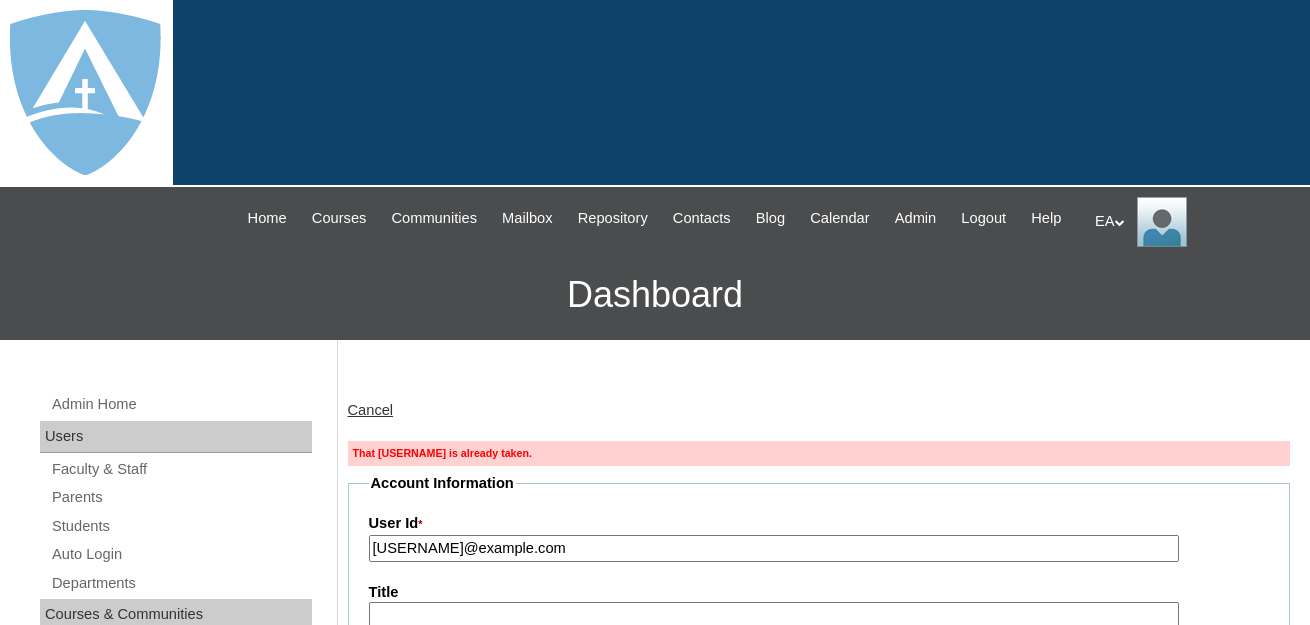scroll, scrollTop: 0, scrollLeft: 0, axis: both 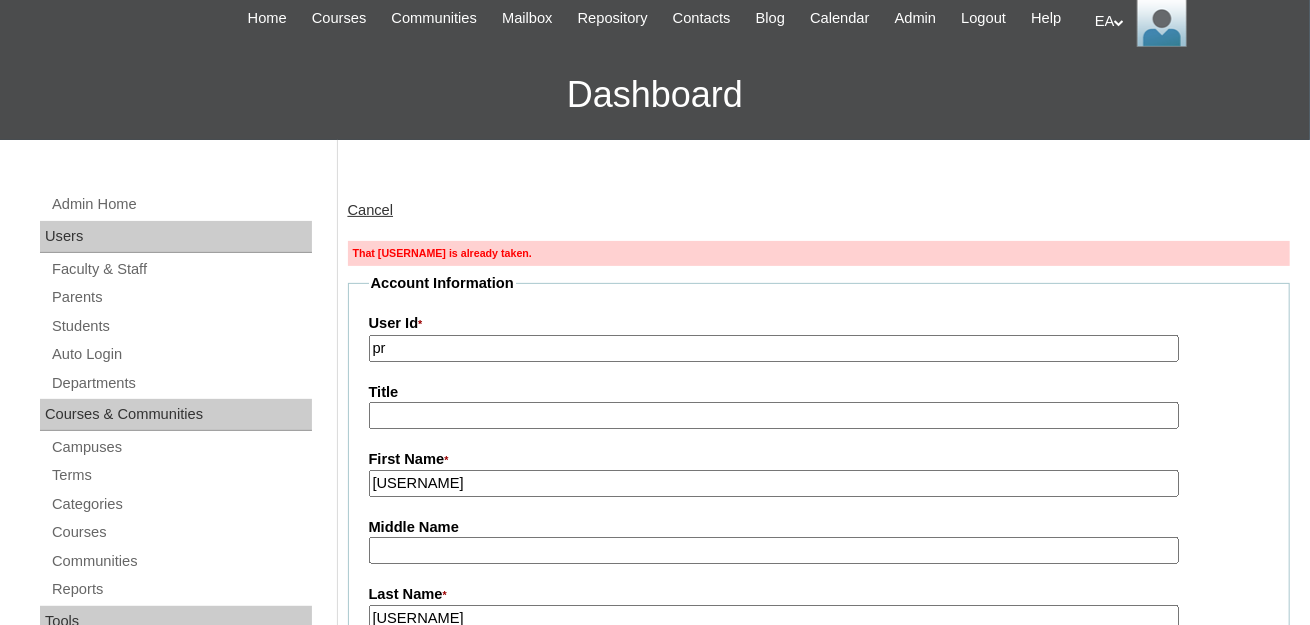 type on "p" 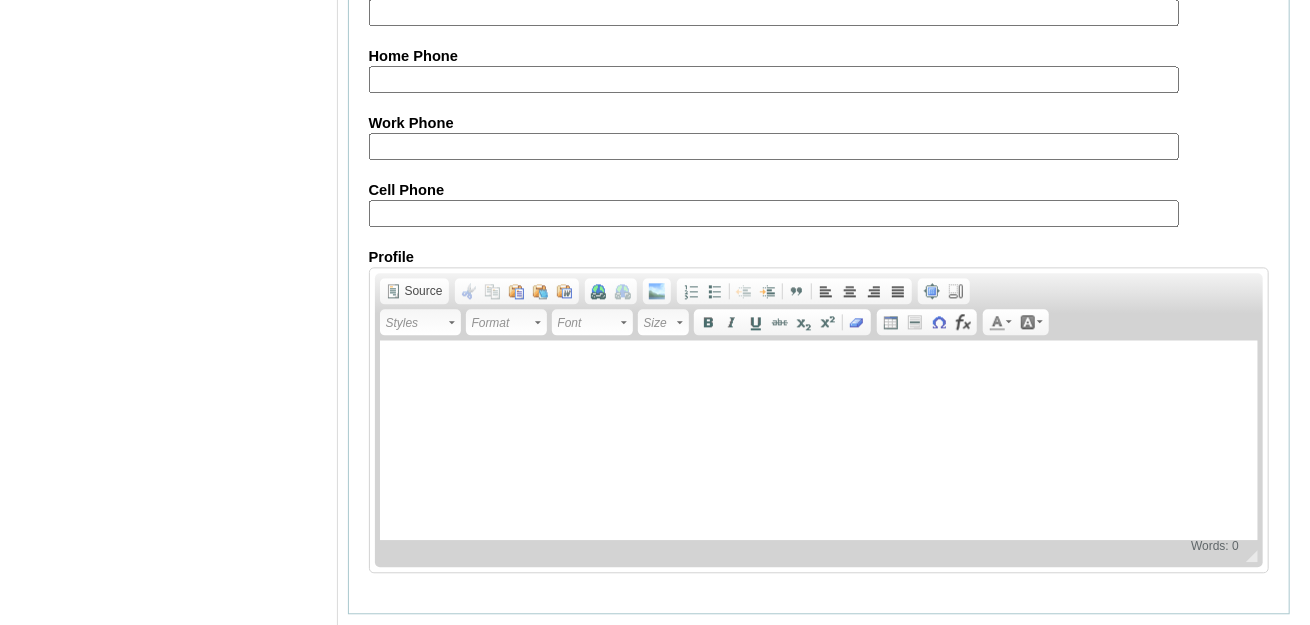 scroll, scrollTop: 2208, scrollLeft: 0, axis: vertical 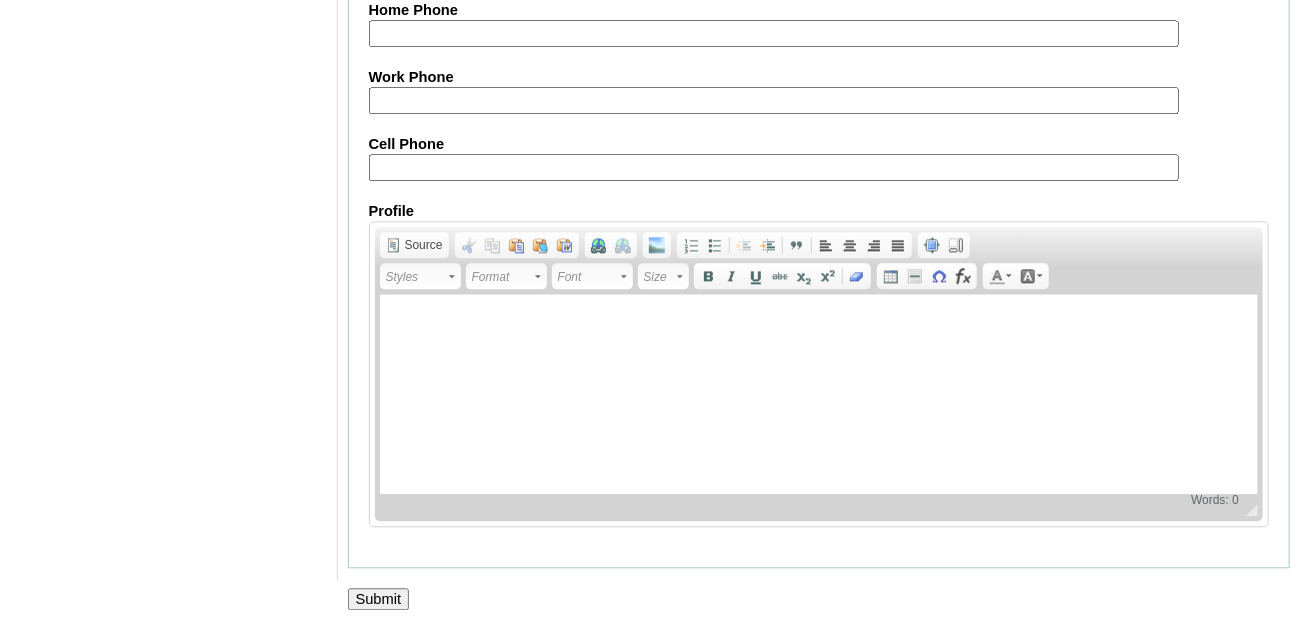 type on "8384" 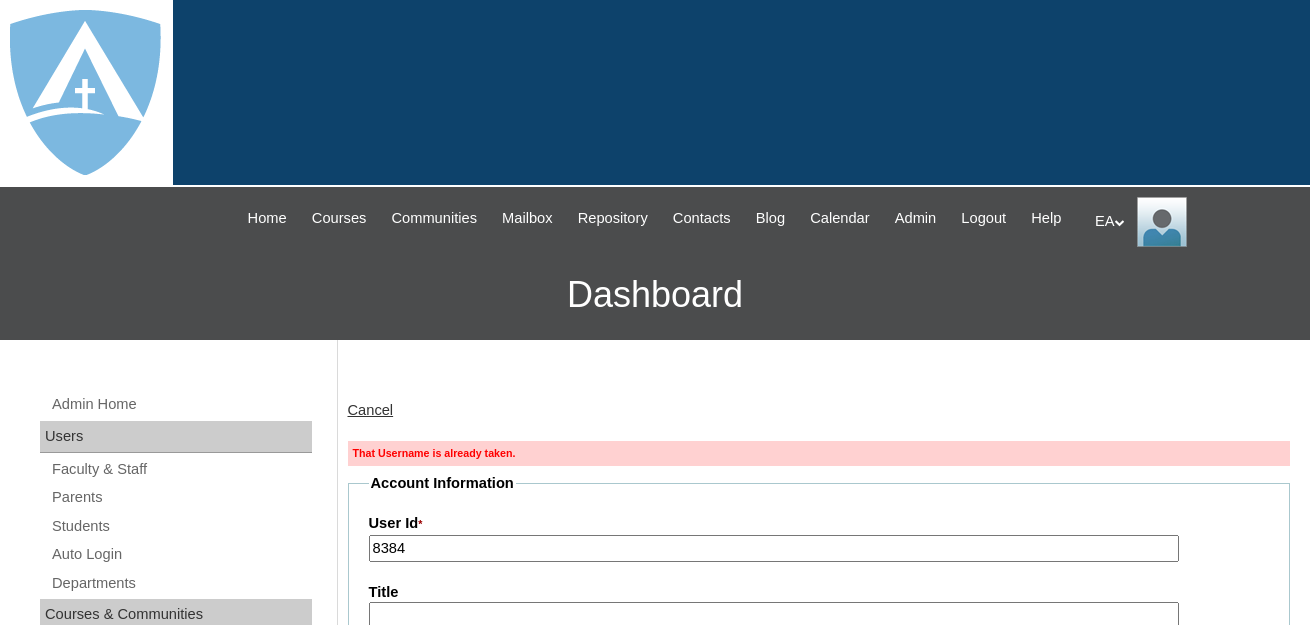 scroll, scrollTop: 0, scrollLeft: 0, axis: both 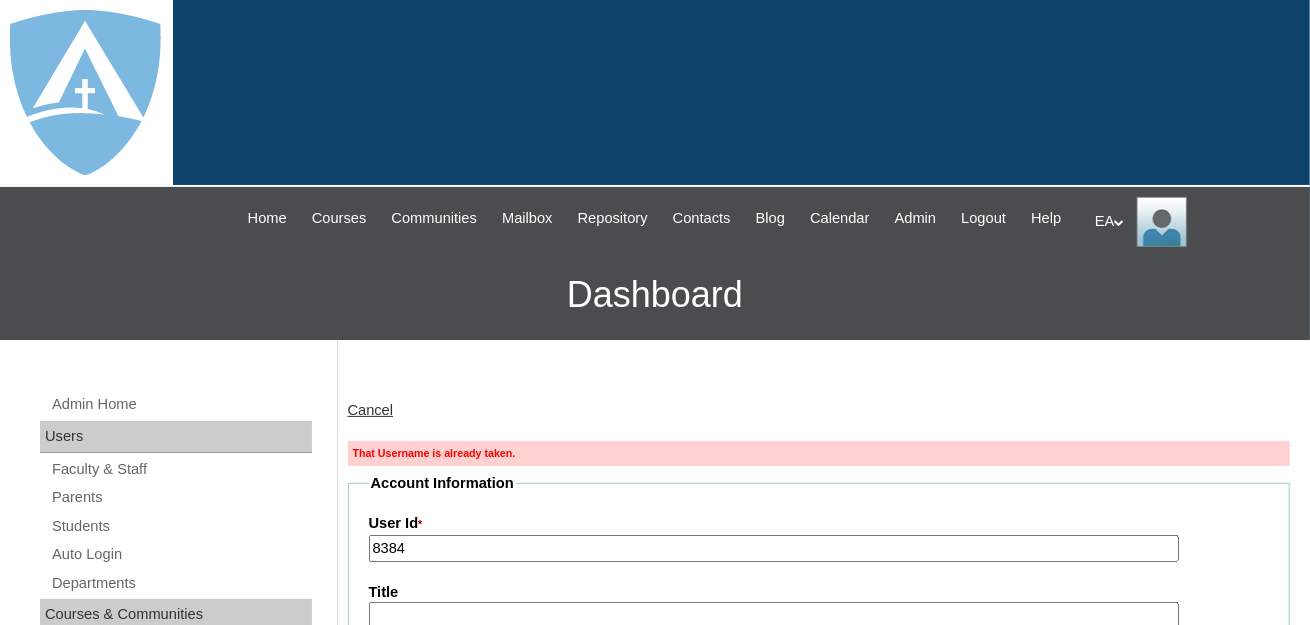 type on "primarystudentEA" 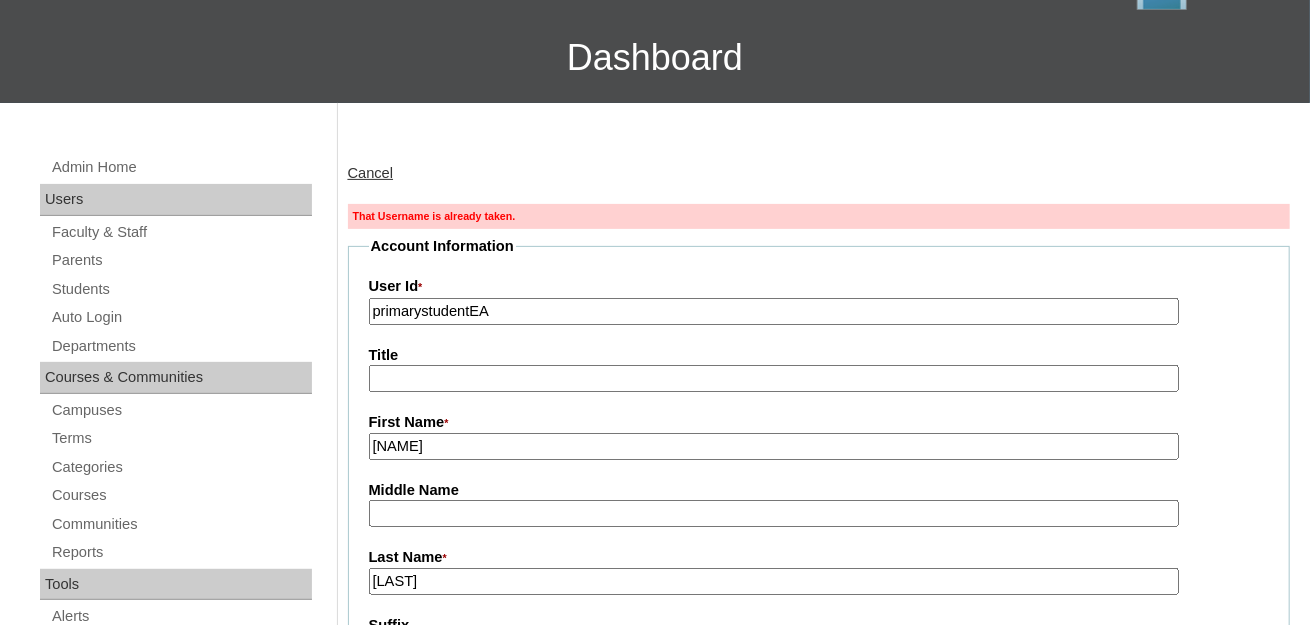 scroll, scrollTop: 0, scrollLeft: 0, axis: both 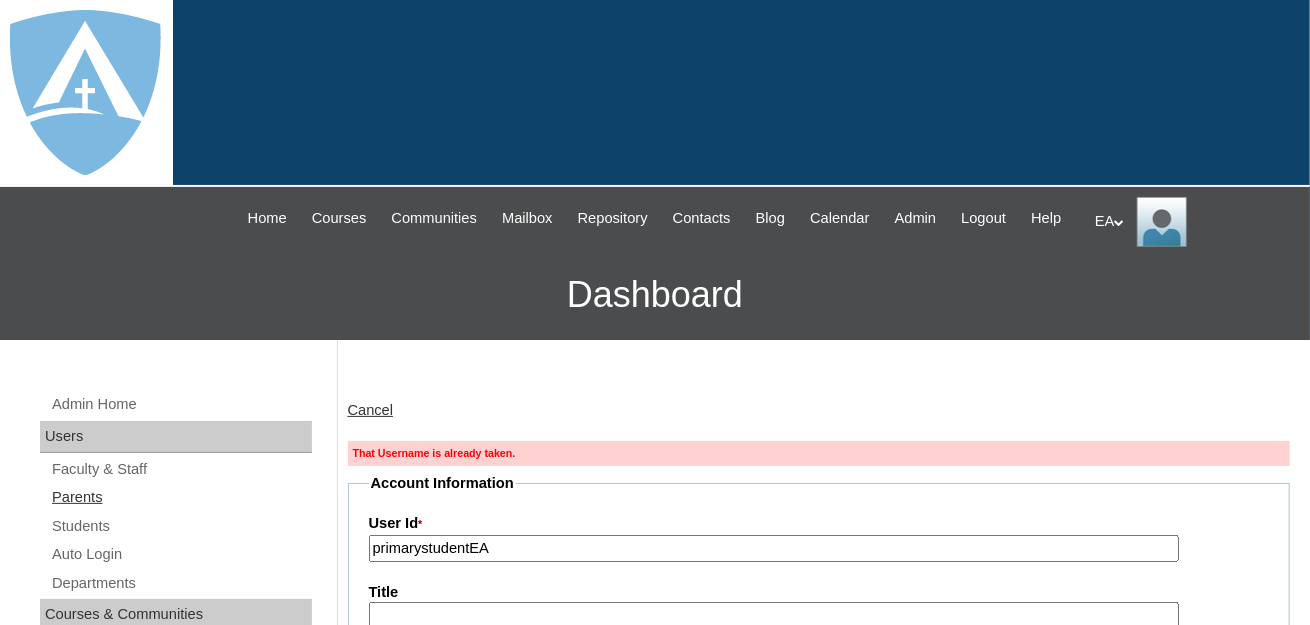 click on "Parents" at bounding box center (181, 497) 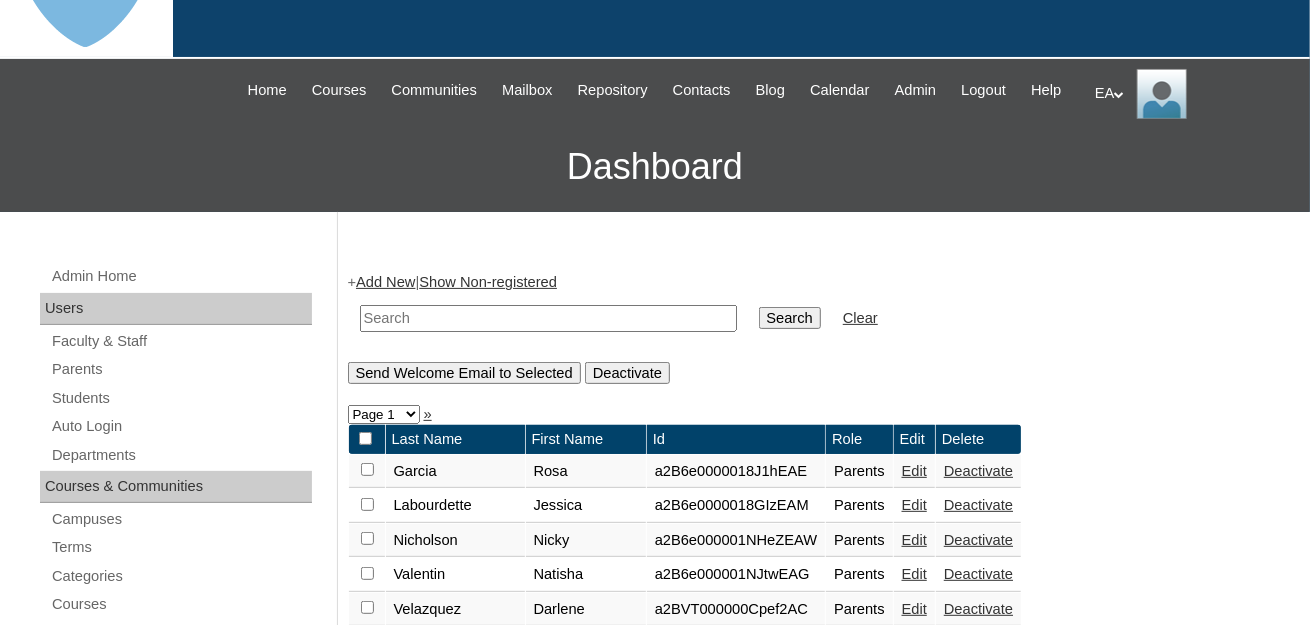 scroll, scrollTop: 300, scrollLeft: 0, axis: vertical 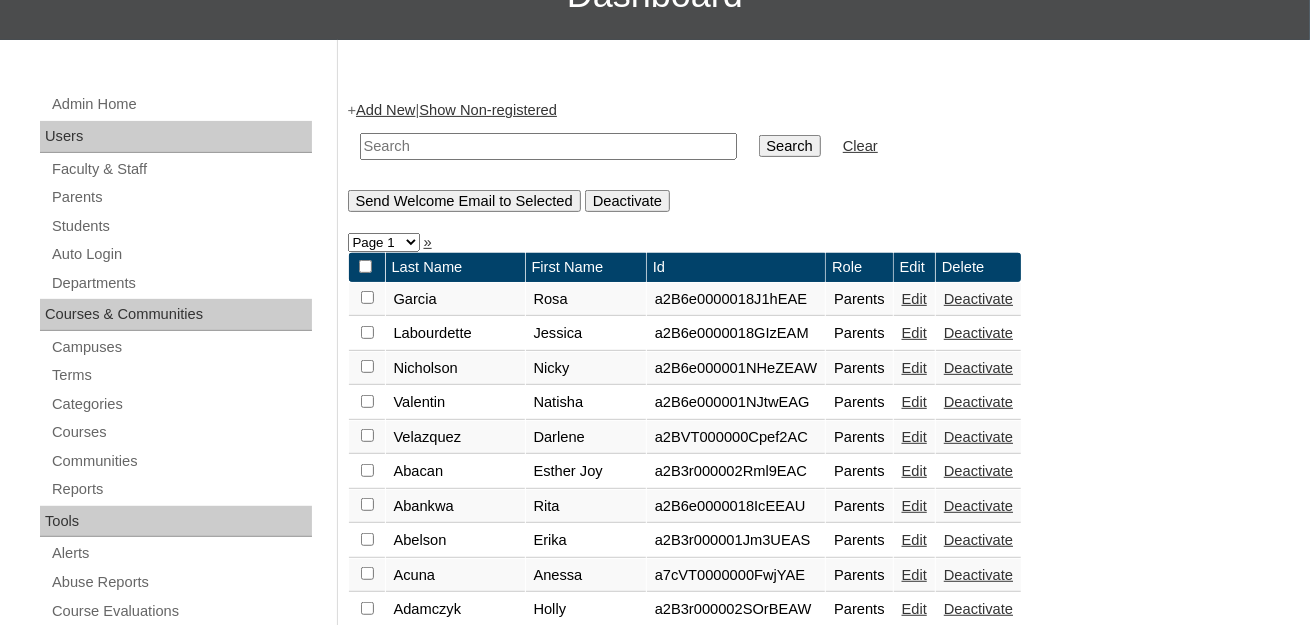 click at bounding box center [548, 146] 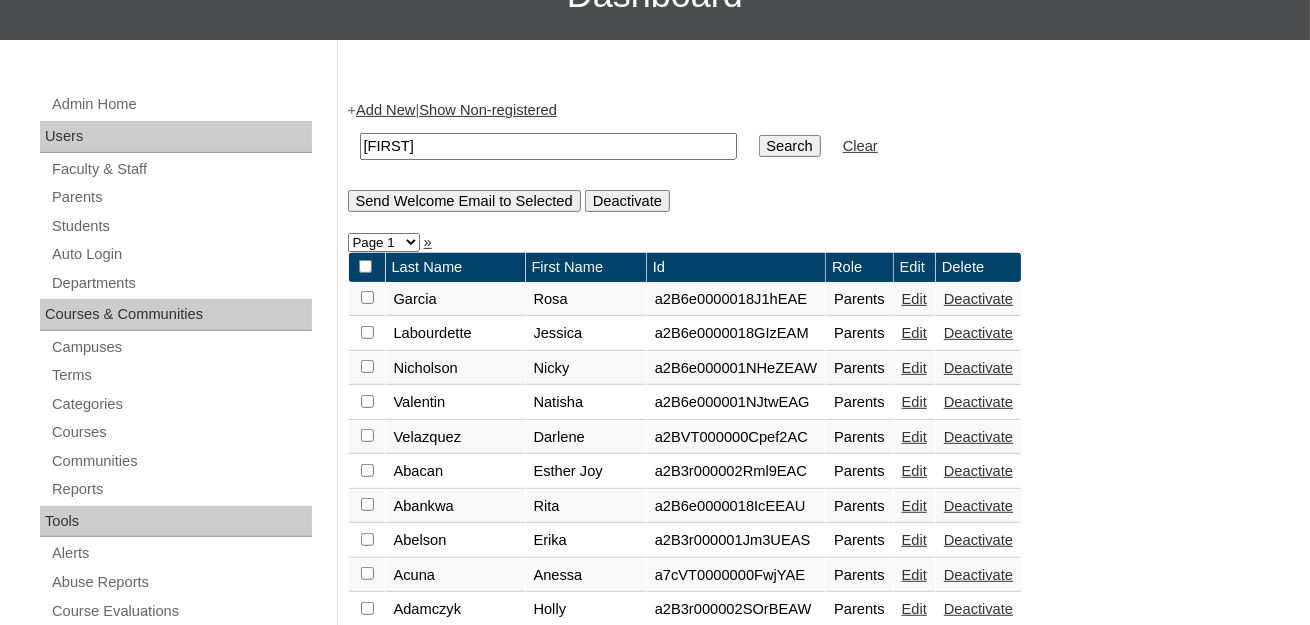 type on "[FIRST]" 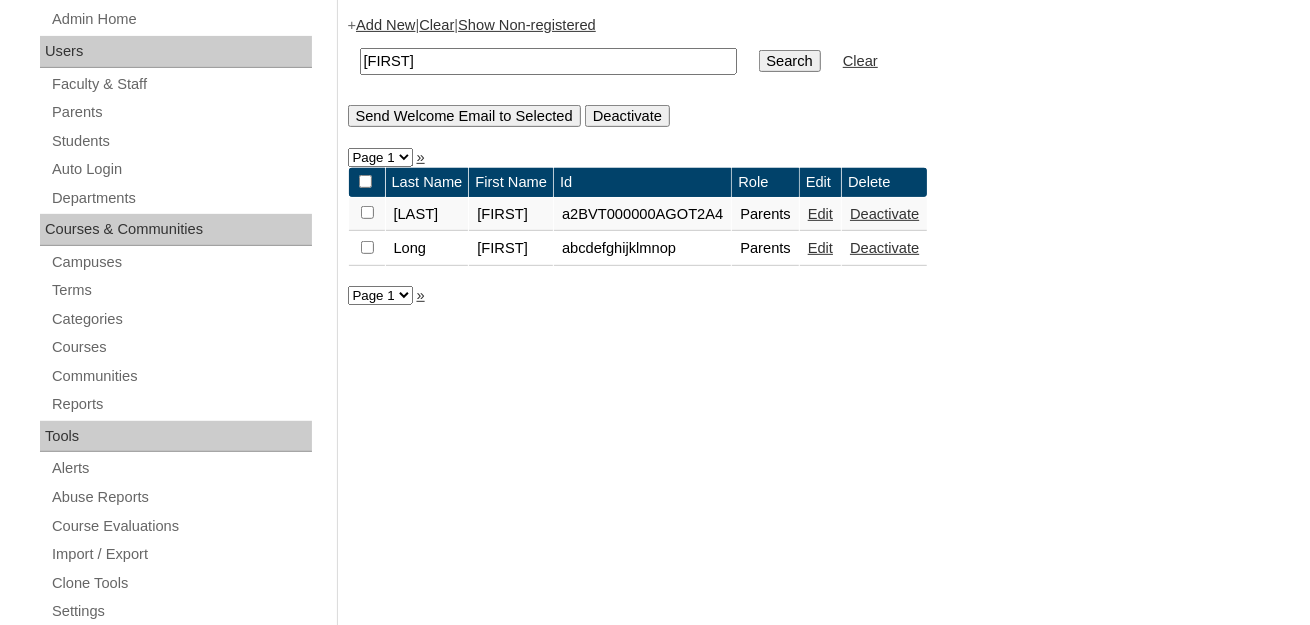 scroll, scrollTop: 400, scrollLeft: 0, axis: vertical 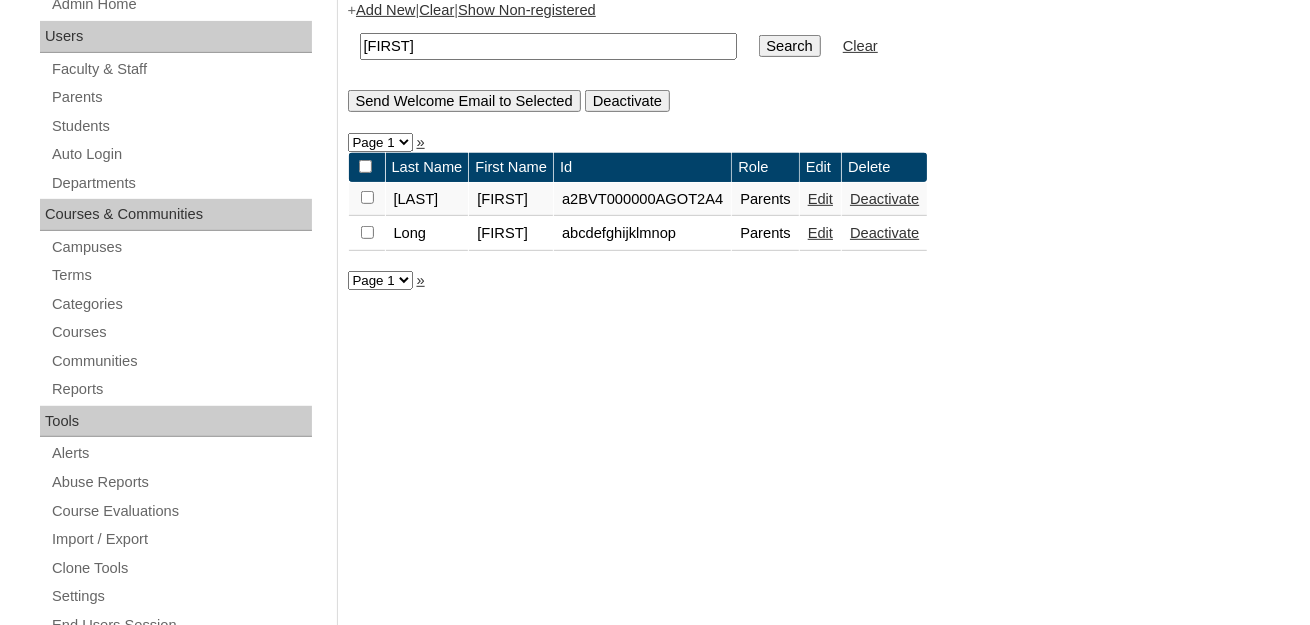 click on "Edit" at bounding box center (820, 233) 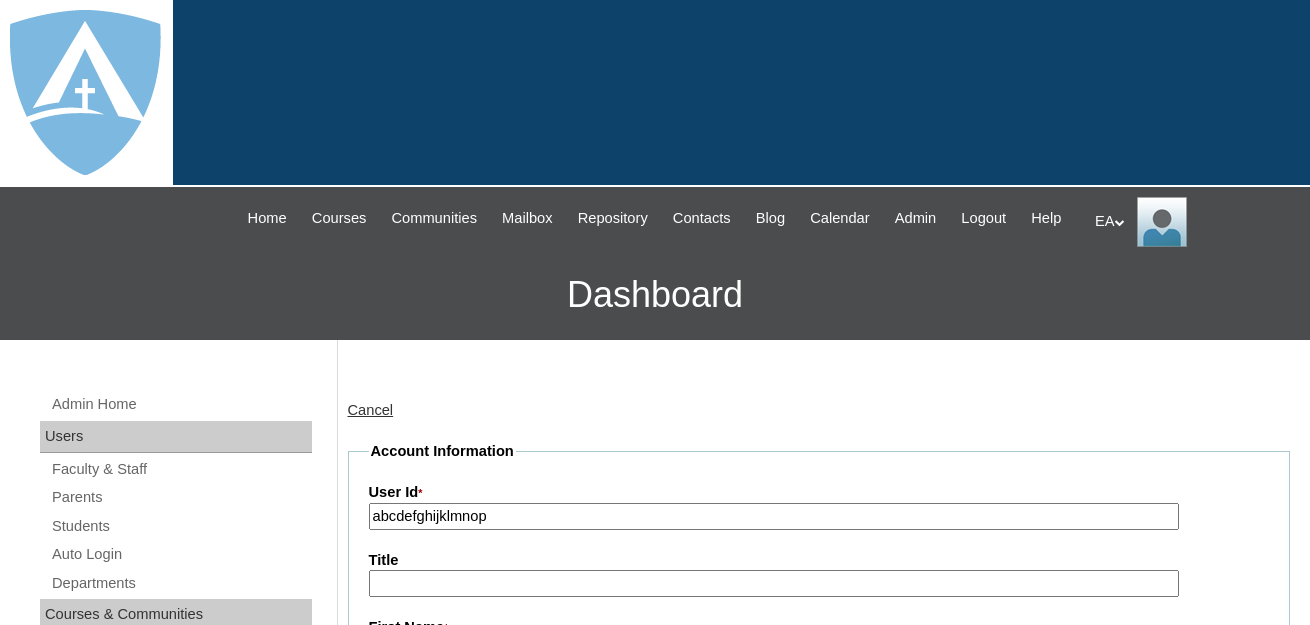 scroll, scrollTop: 0, scrollLeft: 0, axis: both 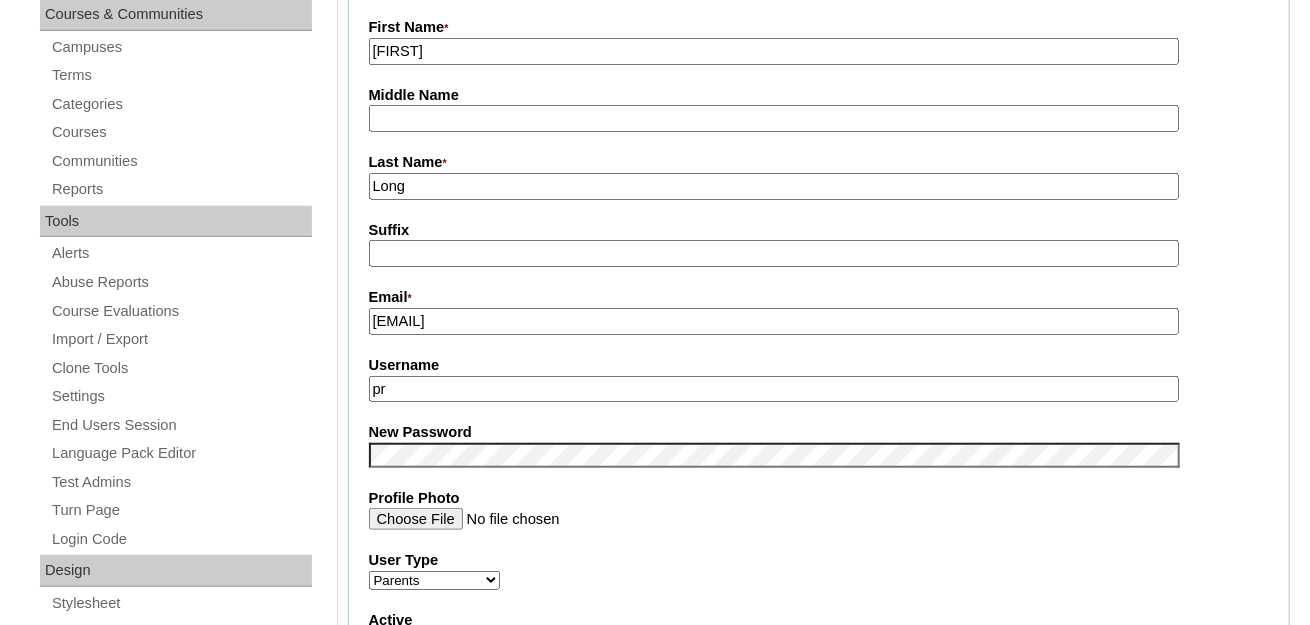type on "p" 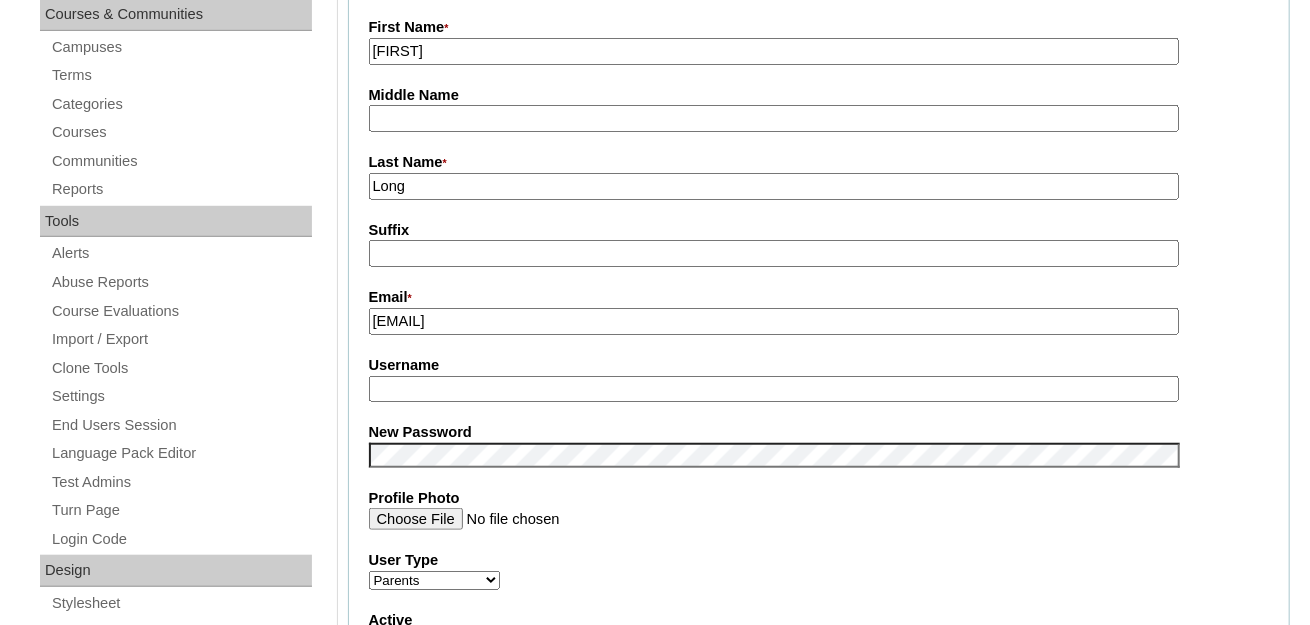 scroll, scrollTop: 637, scrollLeft: 0, axis: vertical 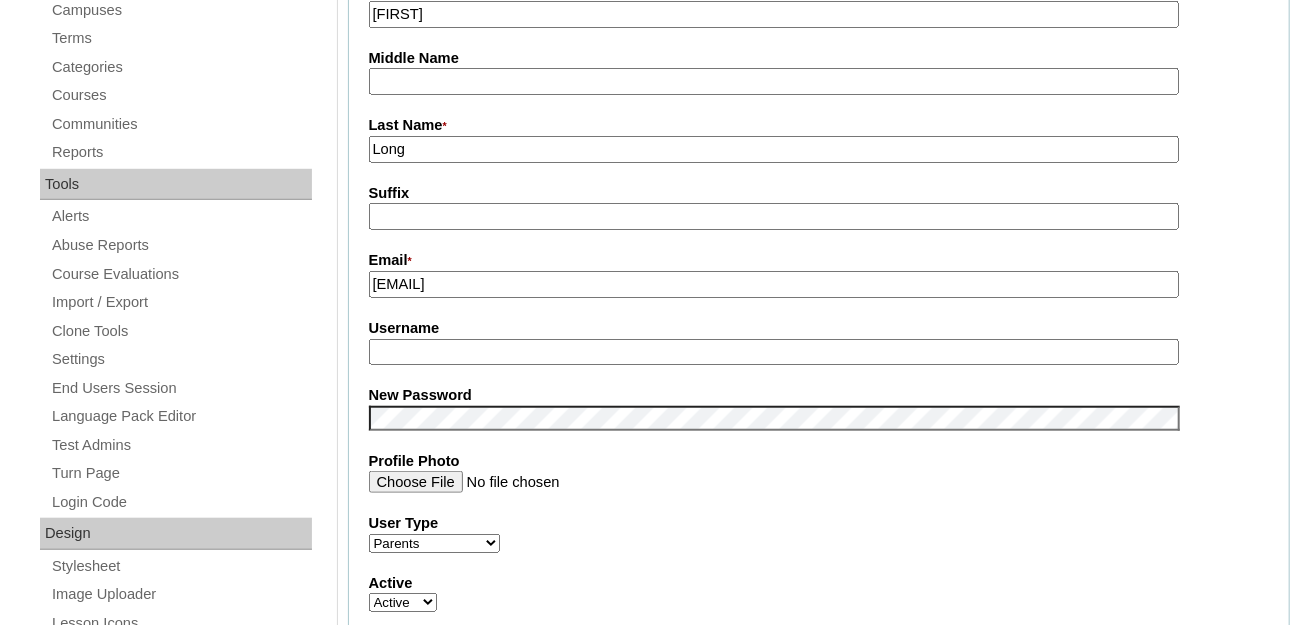 drag, startPoint x: 613, startPoint y: 303, endPoint x: 374, endPoint y: 303, distance: 239 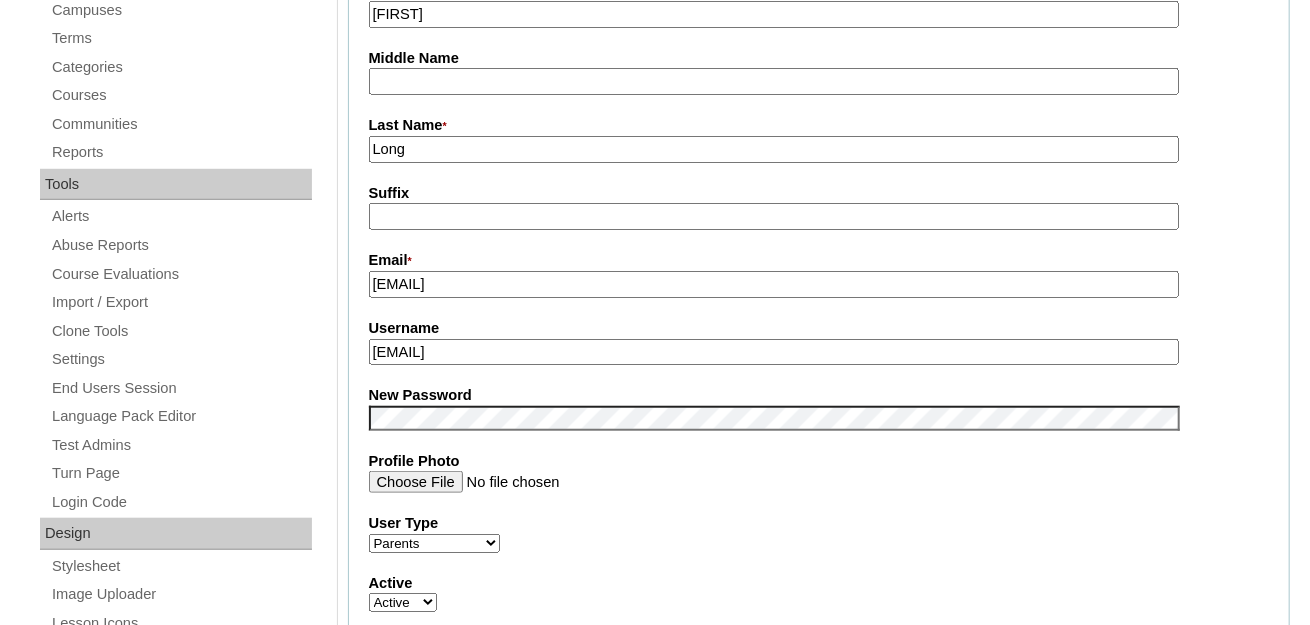 type on "h.long@enlightiumacademy.com" 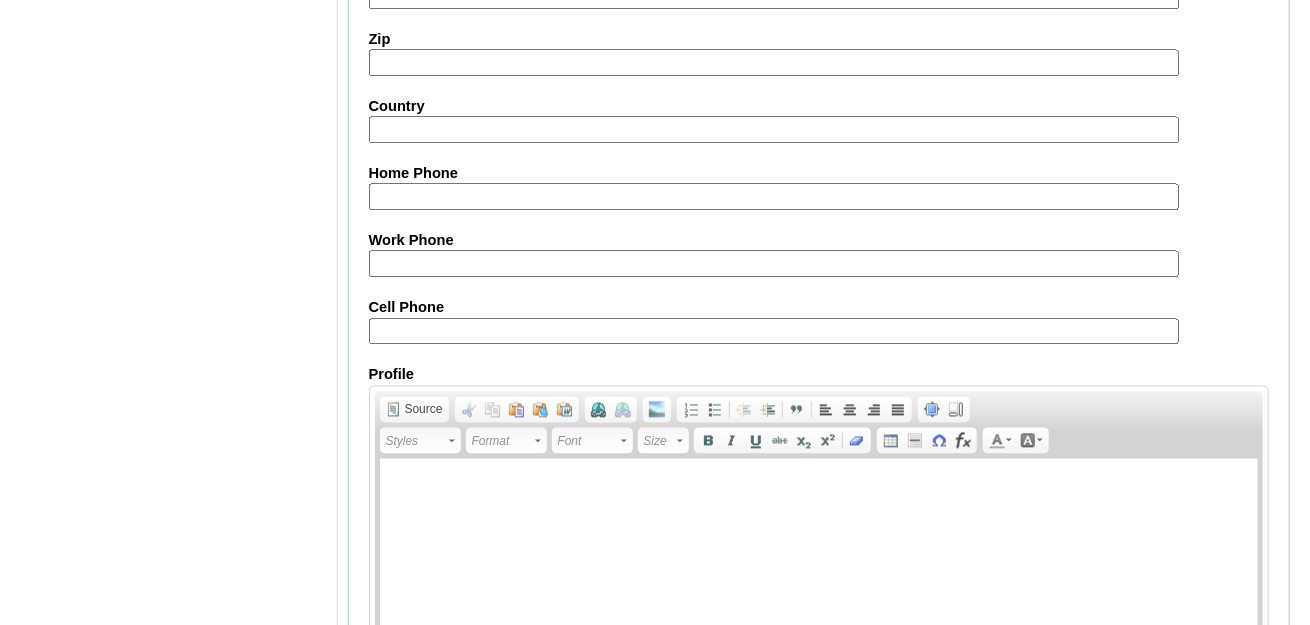 scroll, scrollTop: 2103, scrollLeft: 0, axis: vertical 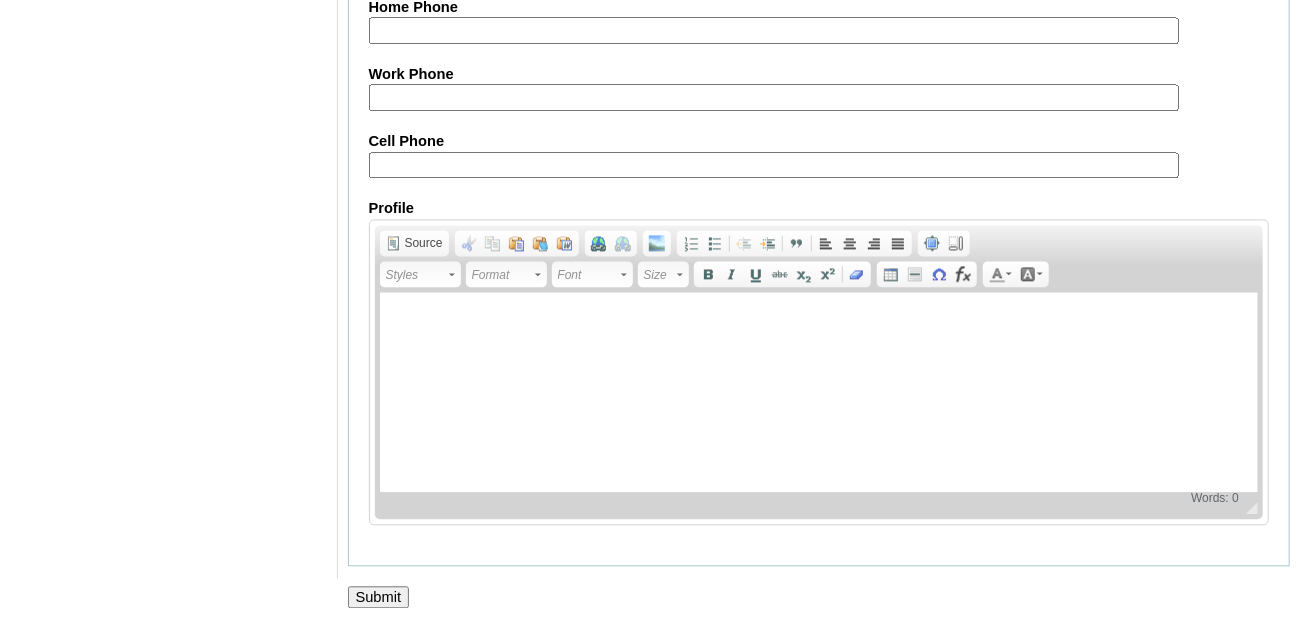 click on "Submit" at bounding box center [379, 597] 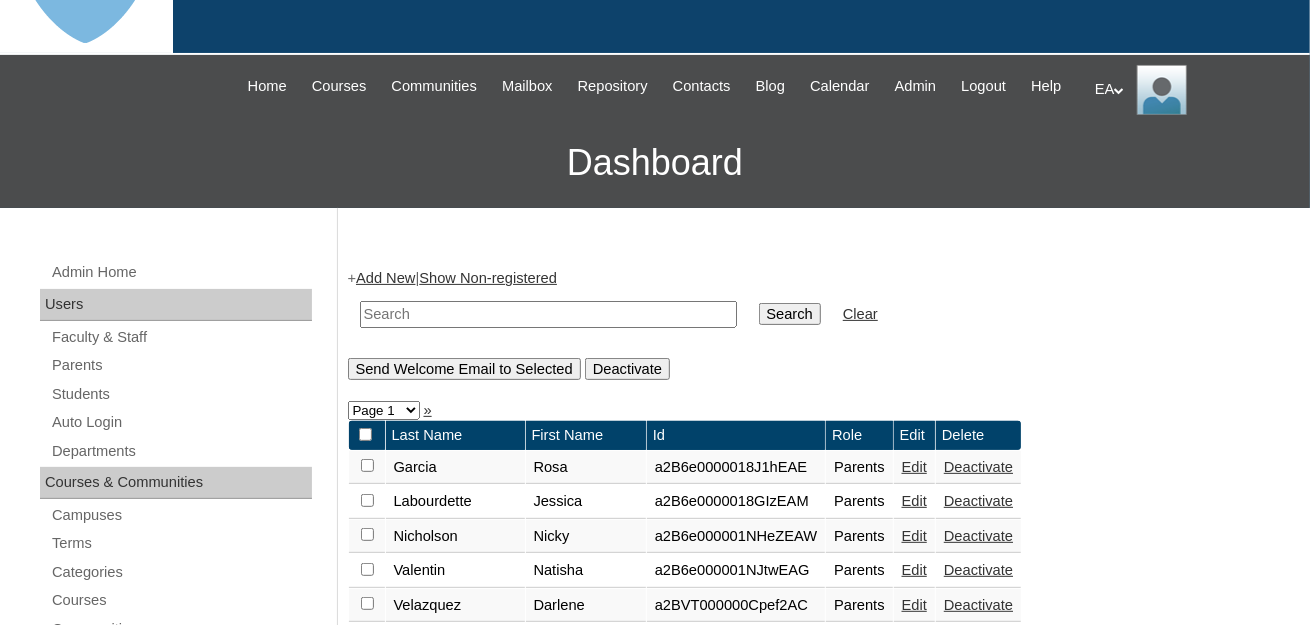 scroll, scrollTop: 200, scrollLeft: 0, axis: vertical 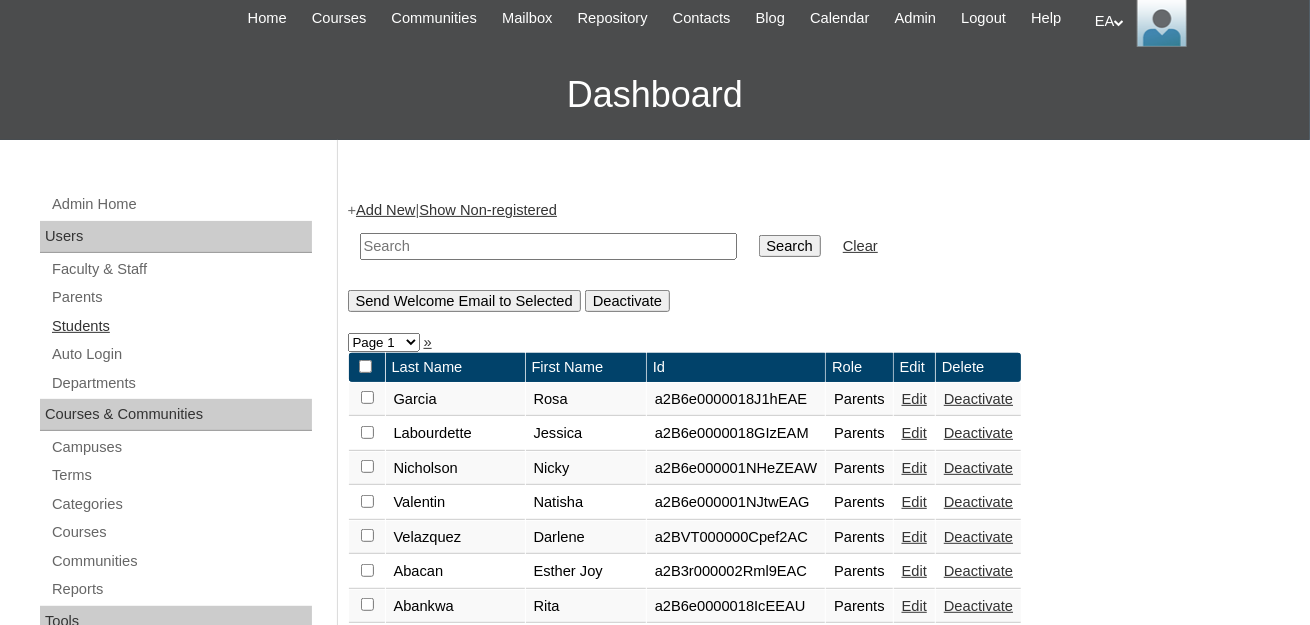 click on "Students" at bounding box center [181, 326] 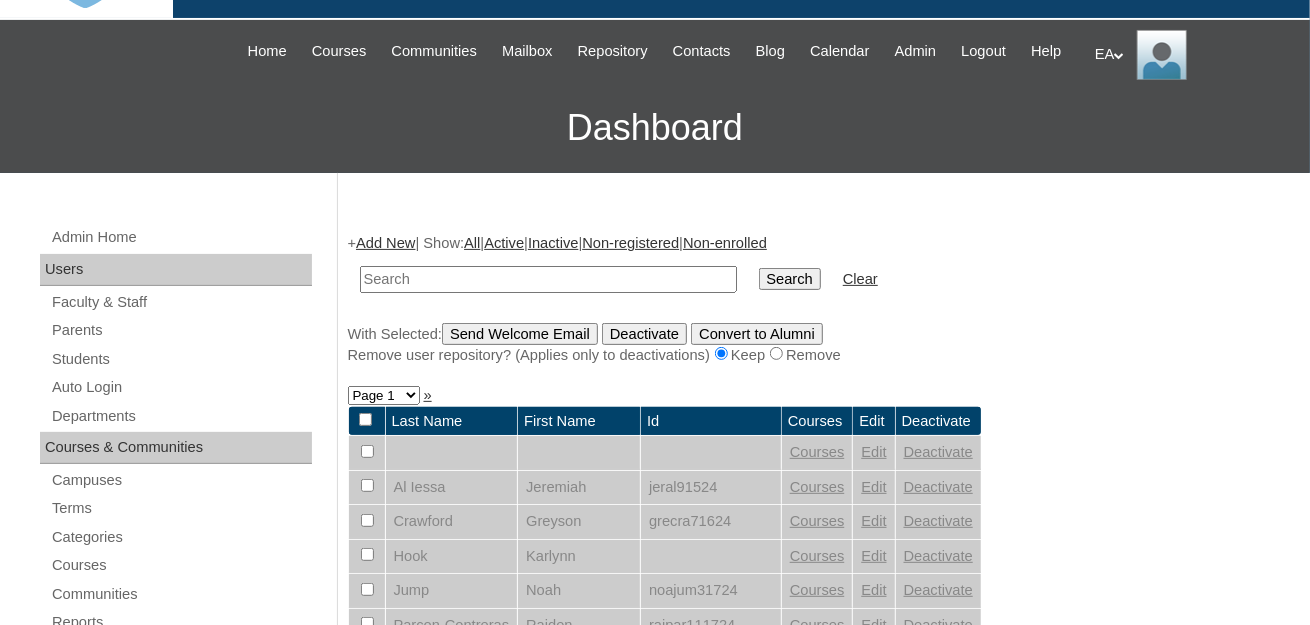 scroll, scrollTop: 300, scrollLeft: 0, axis: vertical 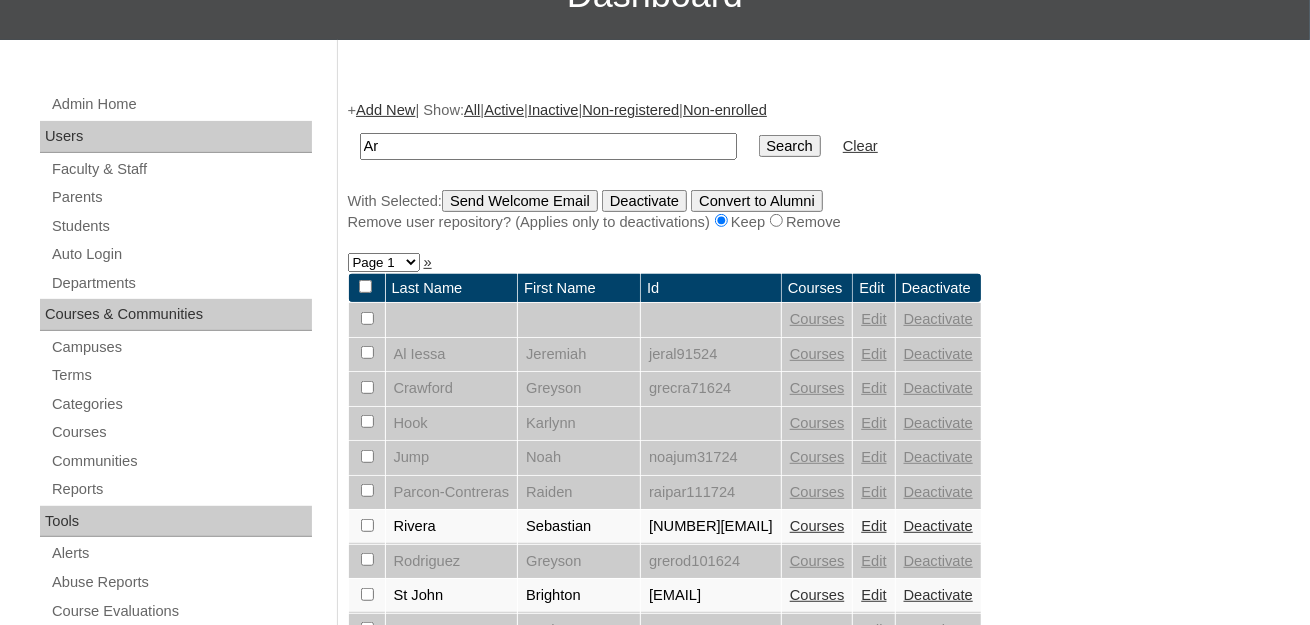 type on "A" 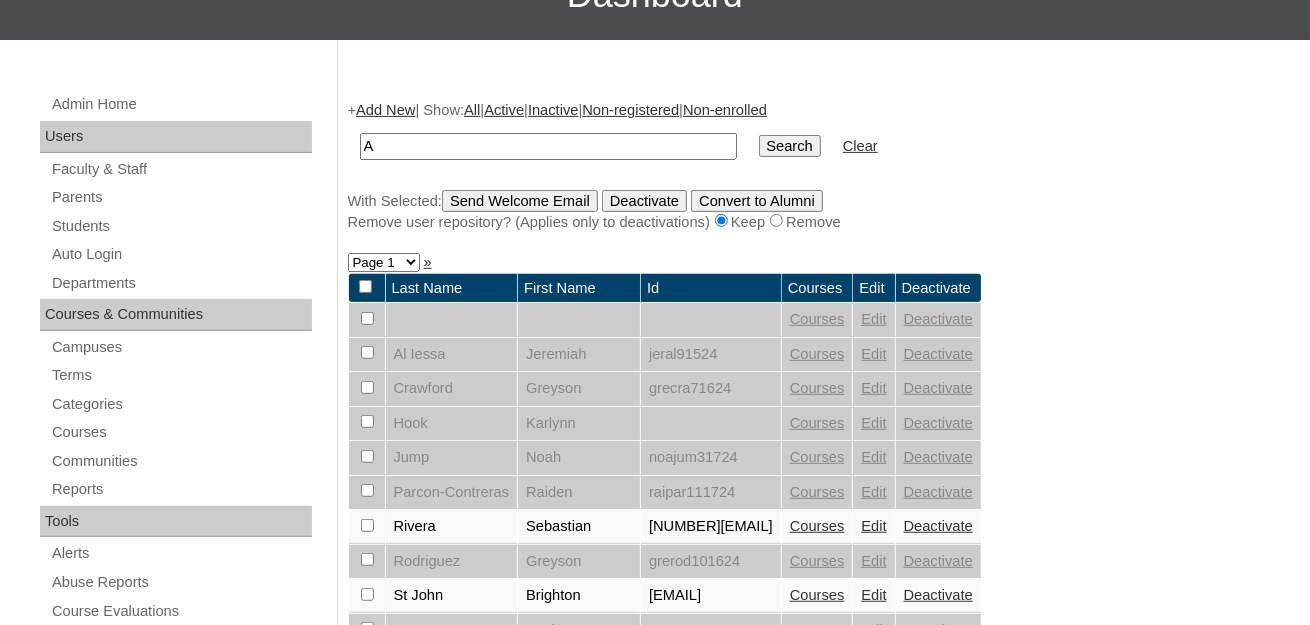 type 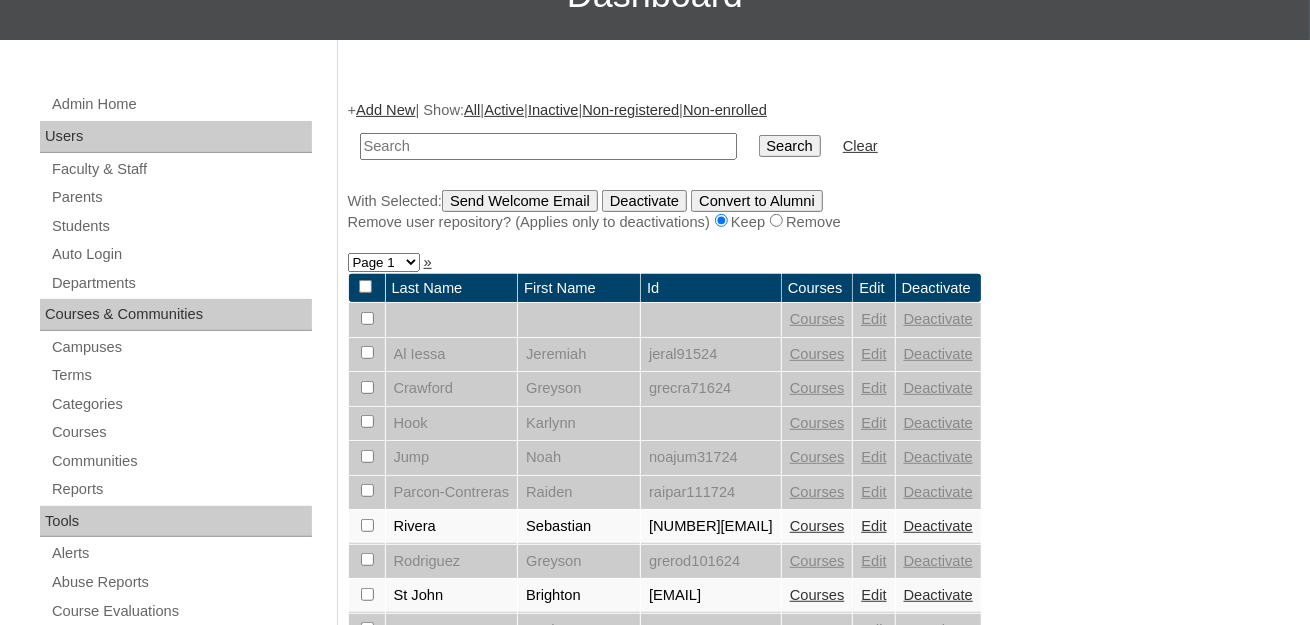 click on "Add New" at bounding box center [385, 110] 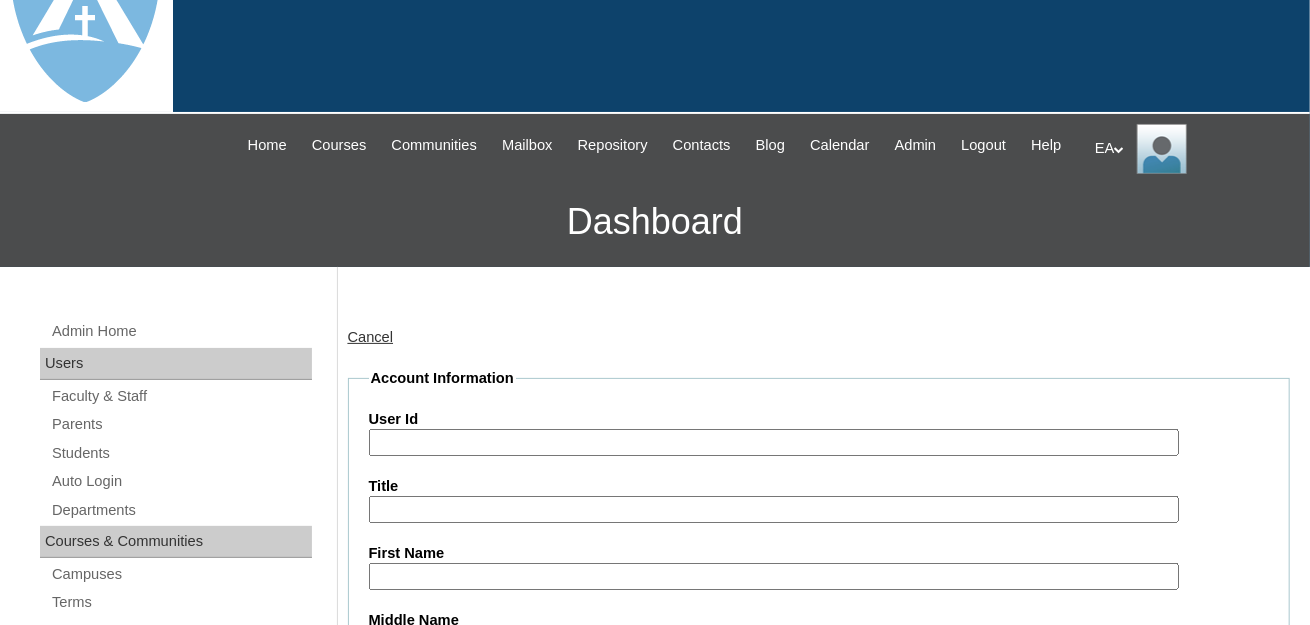 scroll, scrollTop: 100, scrollLeft: 0, axis: vertical 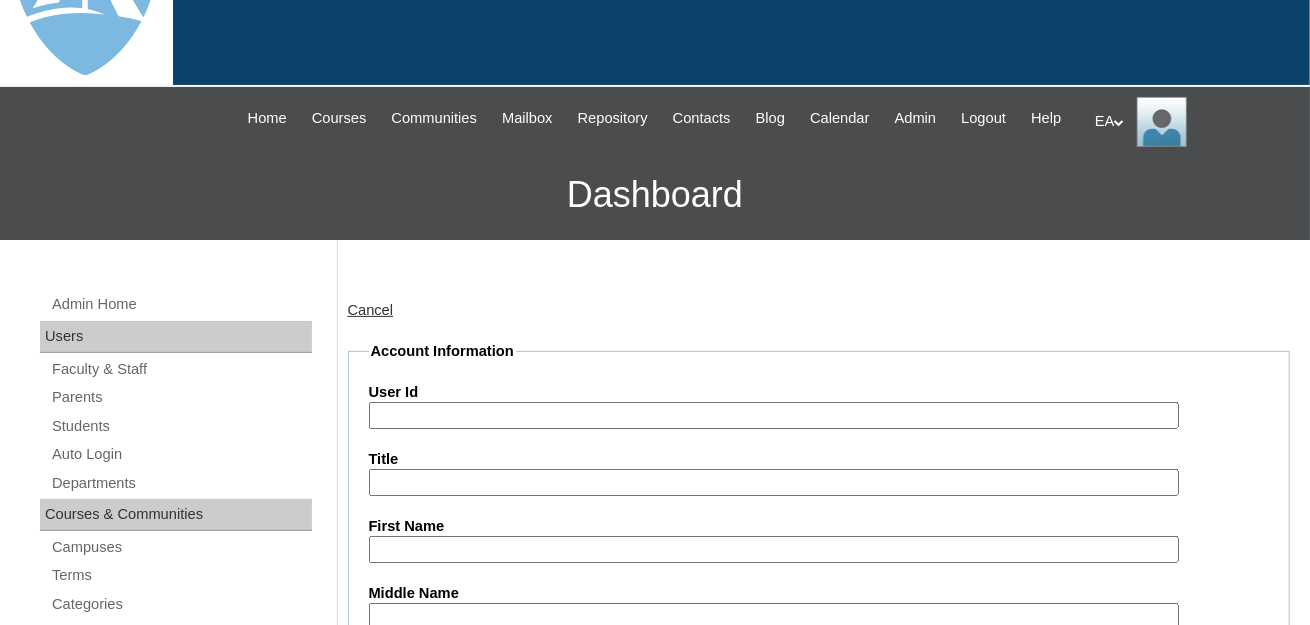 click on "User Id" at bounding box center (774, 415) 